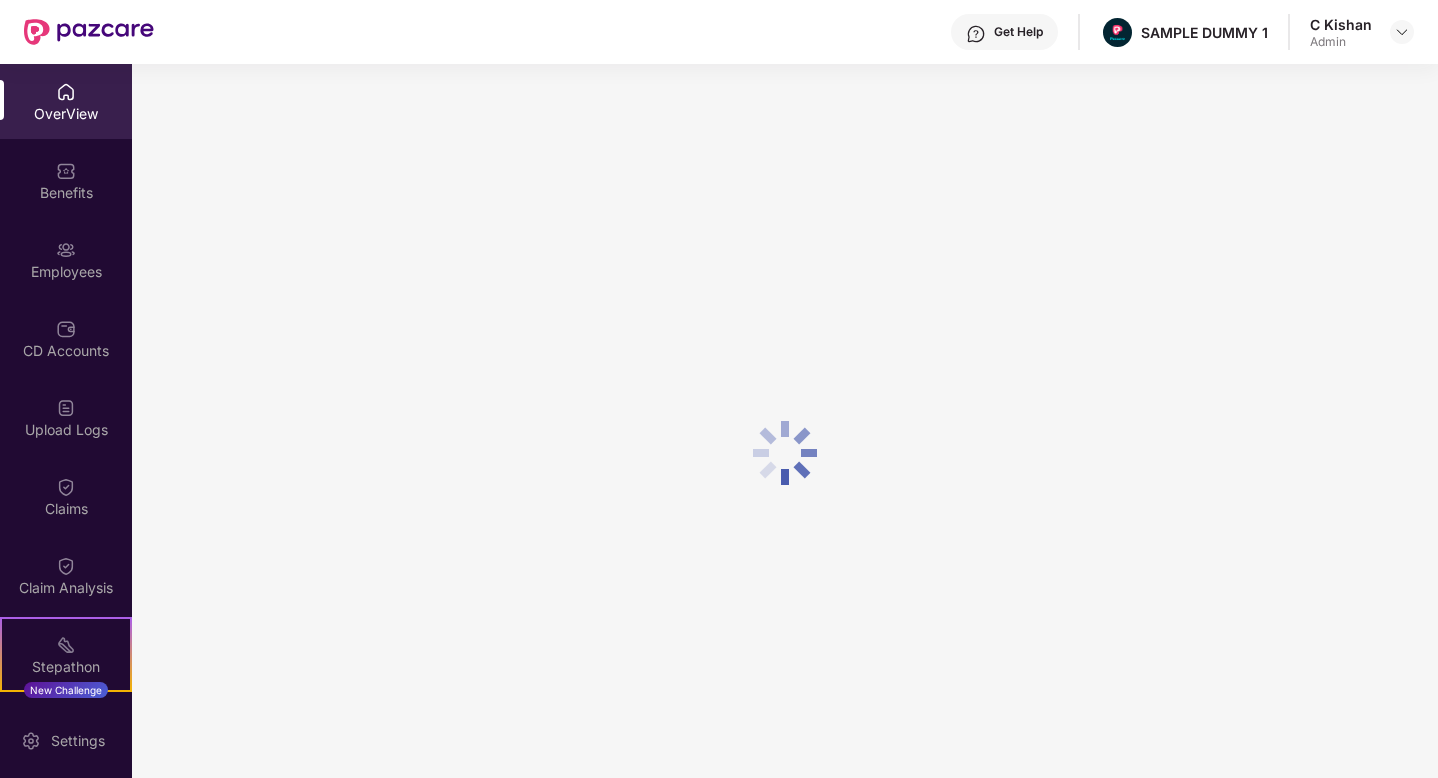 scroll, scrollTop: 0, scrollLeft: 0, axis: both 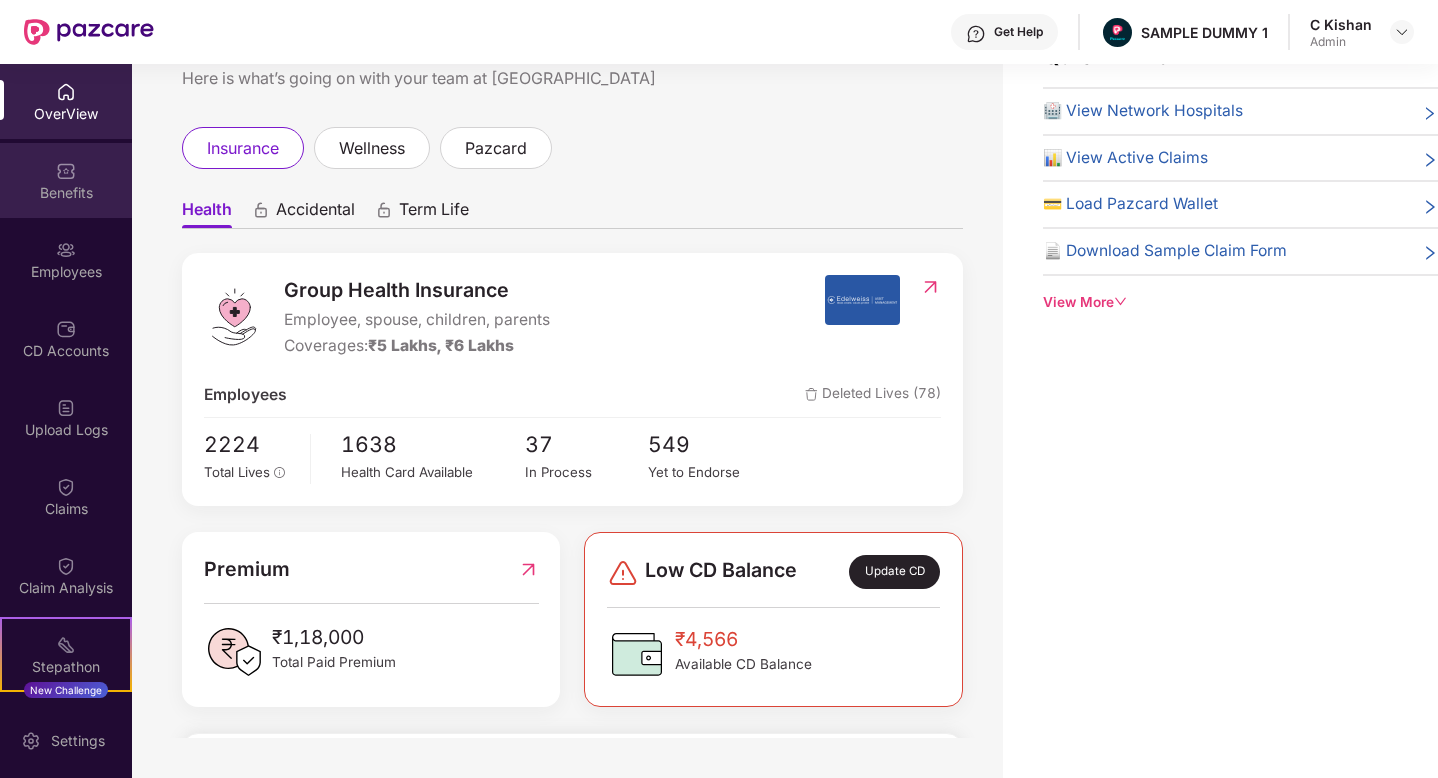 click on "Benefits" at bounding box center [66, 180] 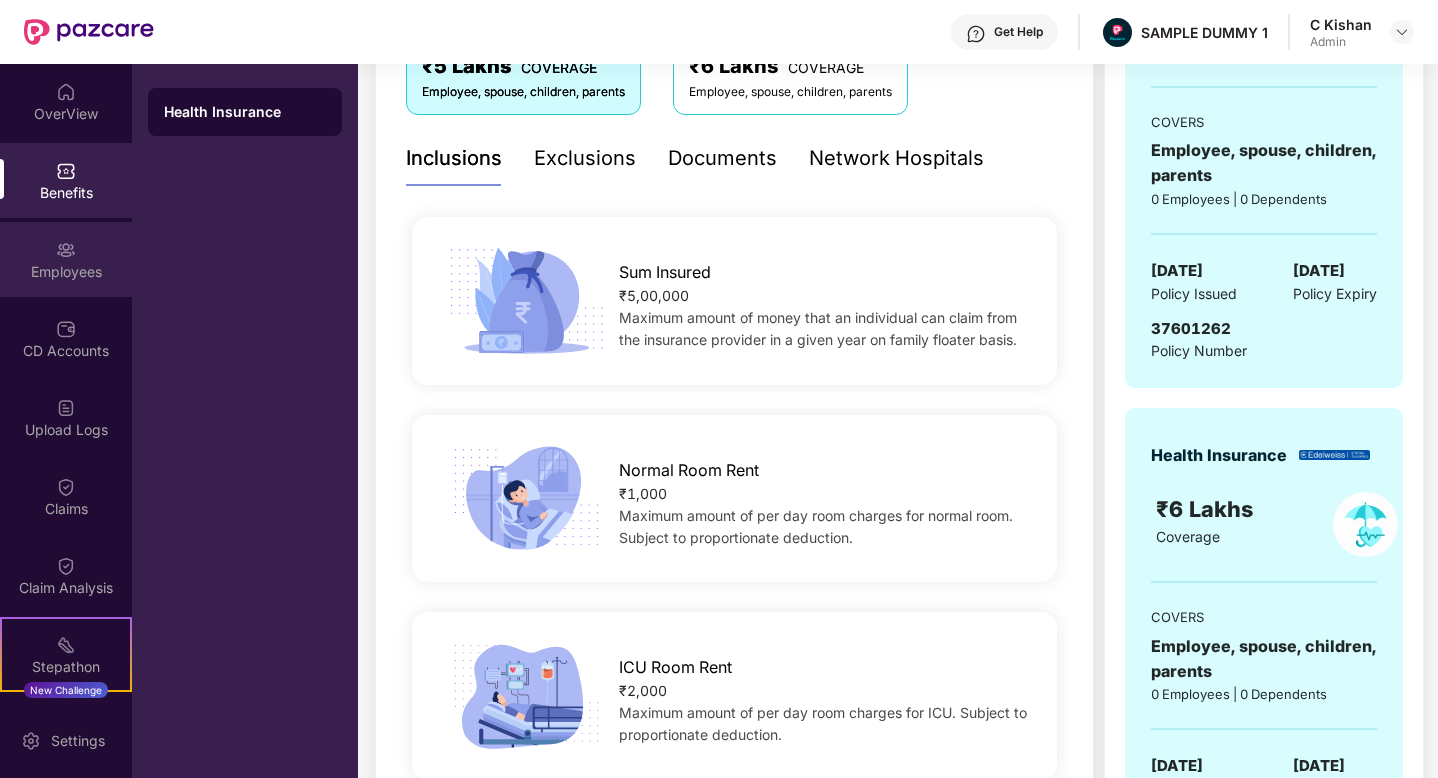 click on "Employees" at bounding box center [66, 272] 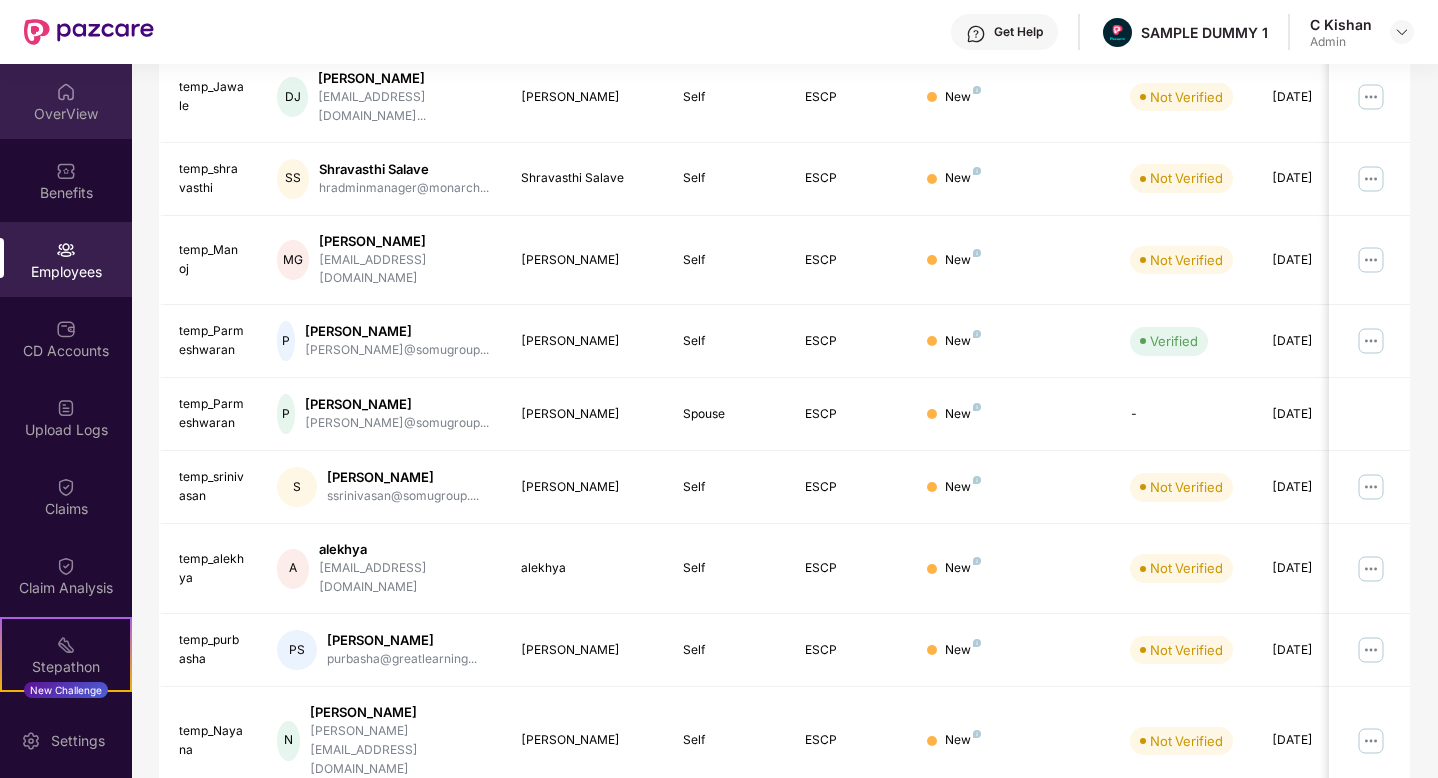 click on "OverView" at bounding box center [66, 114] 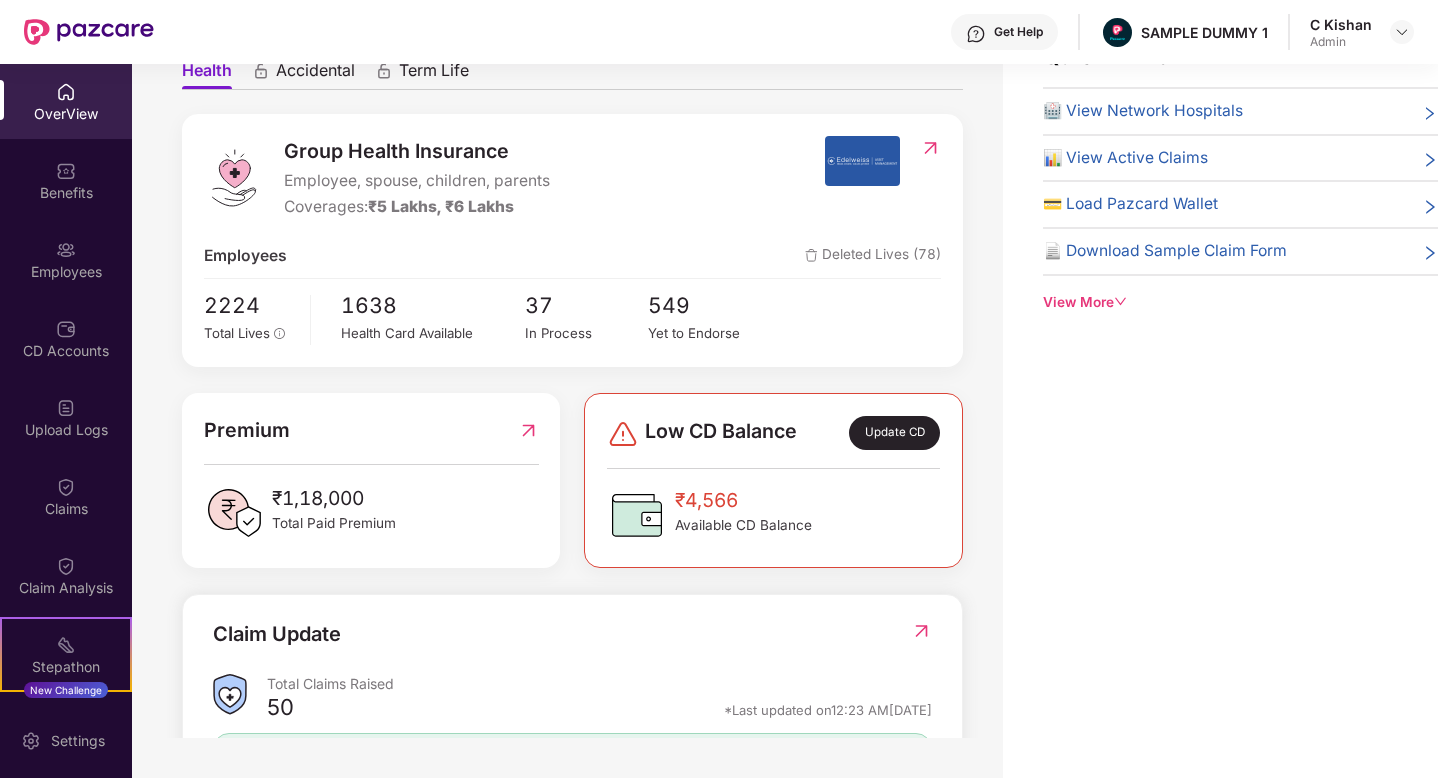 scroll, scrollTop: 0, scrollLeft: 0, axis: both 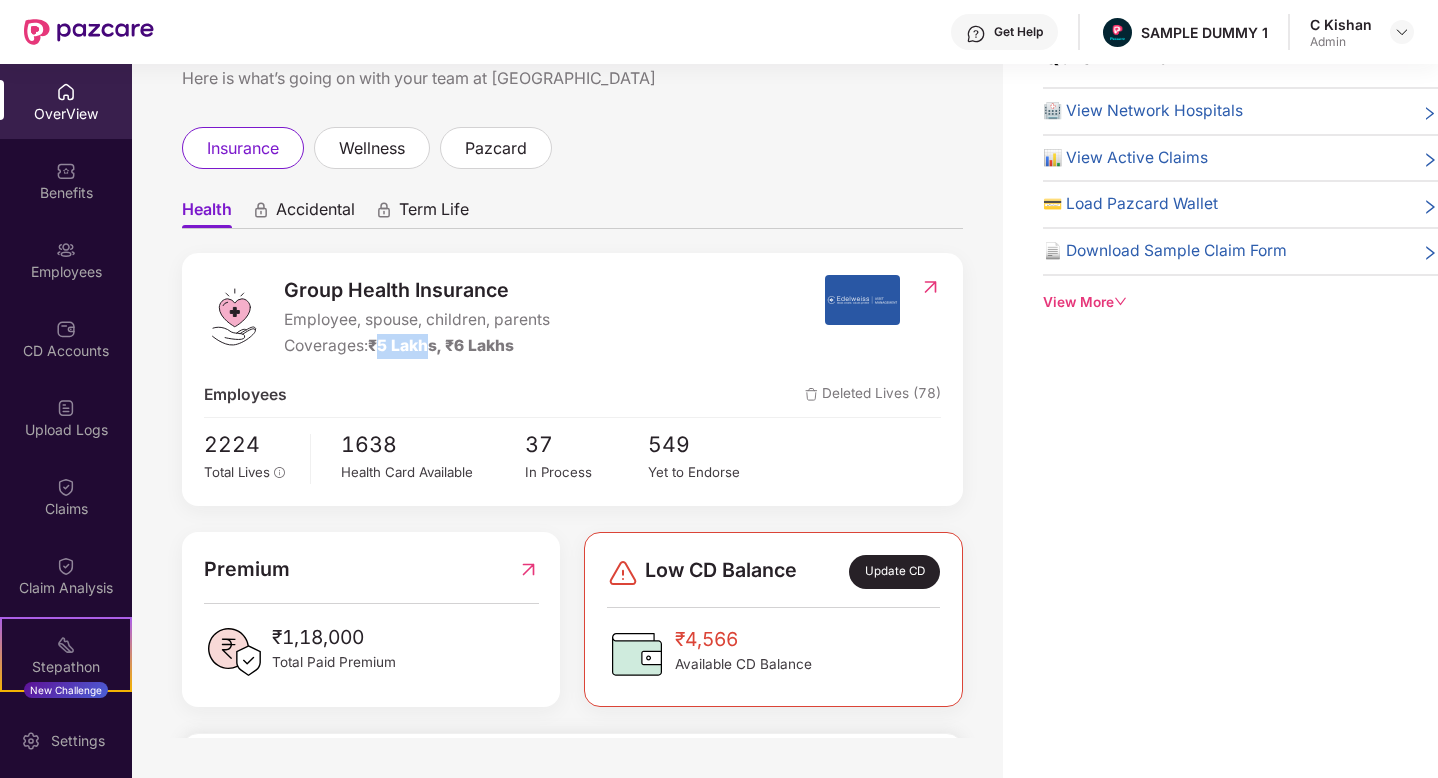 drag, startPoint x: 383, startPoint y: 347, endPoint x: 435, endPoint y: 345, distance: 52.03845 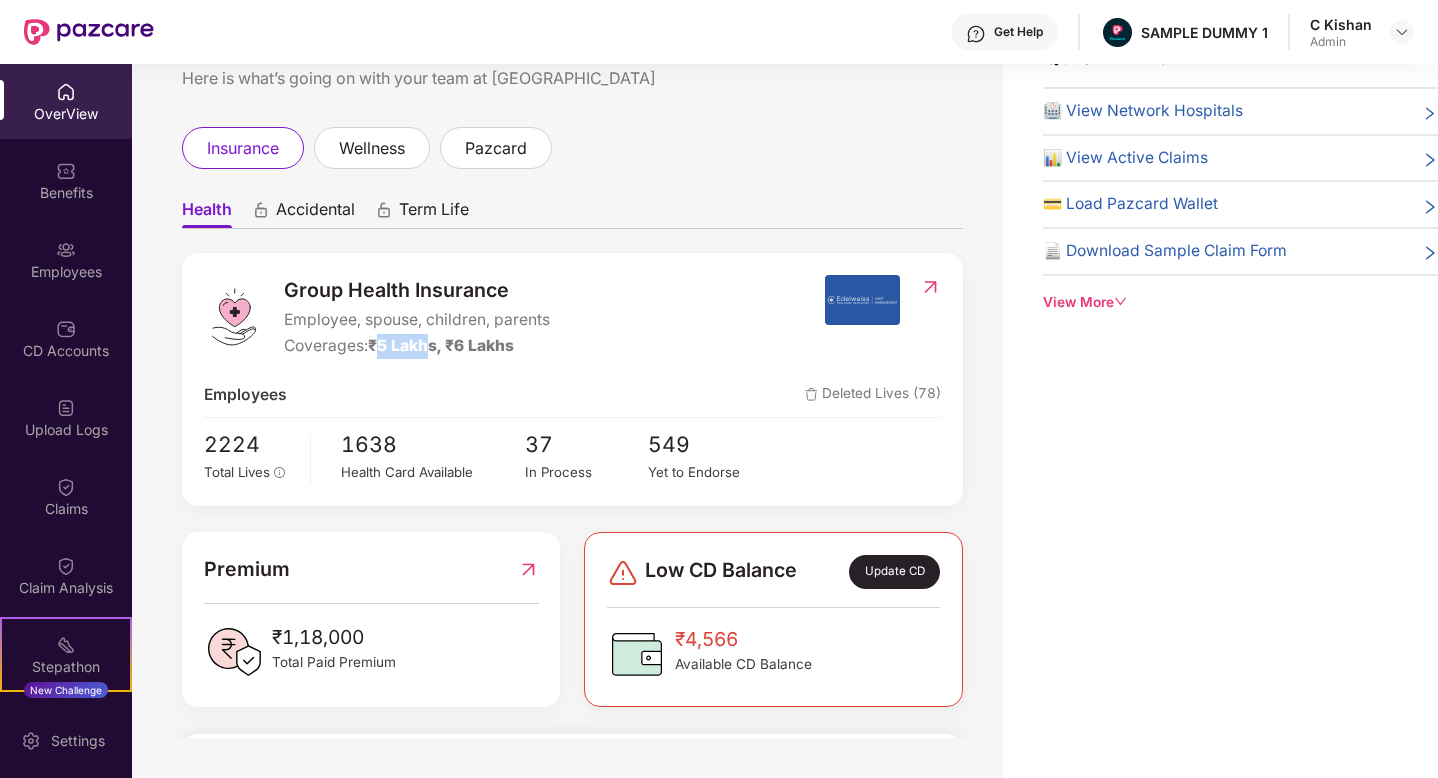 click on "insurance   wellness   pazcard" at bounding box center (572, 148) 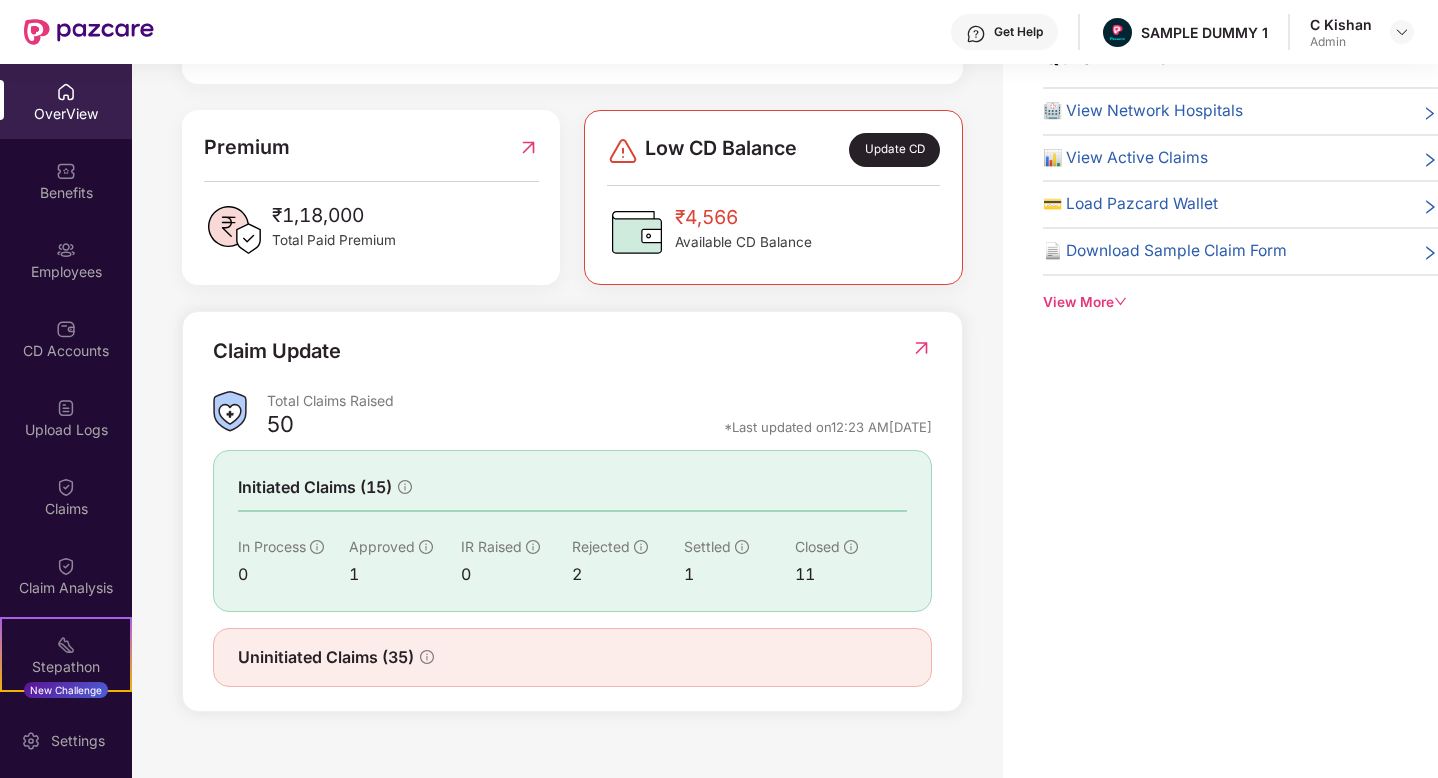 scroll, scrollTop: 441, scrollLeft: 0, axis: vertical 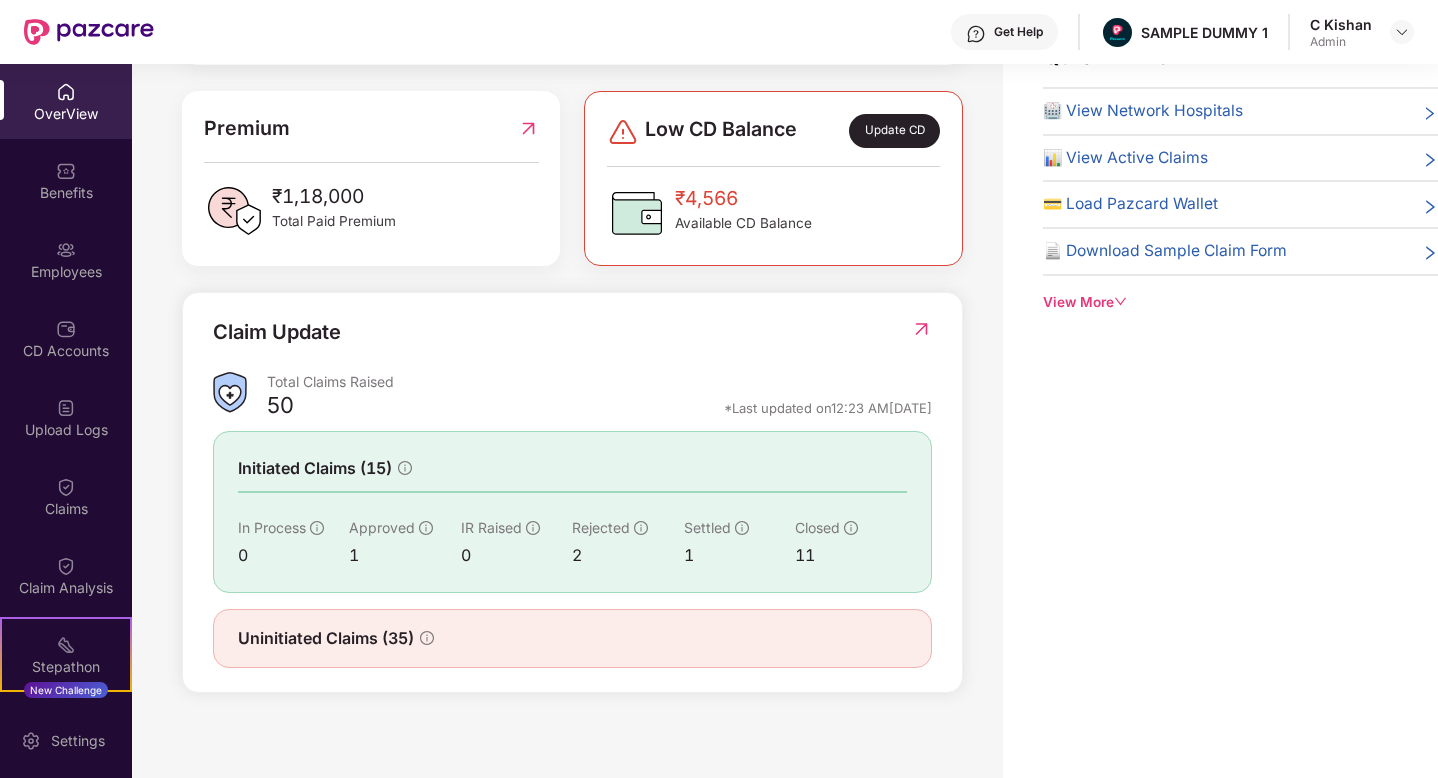 click at bounding box center (921, 329) 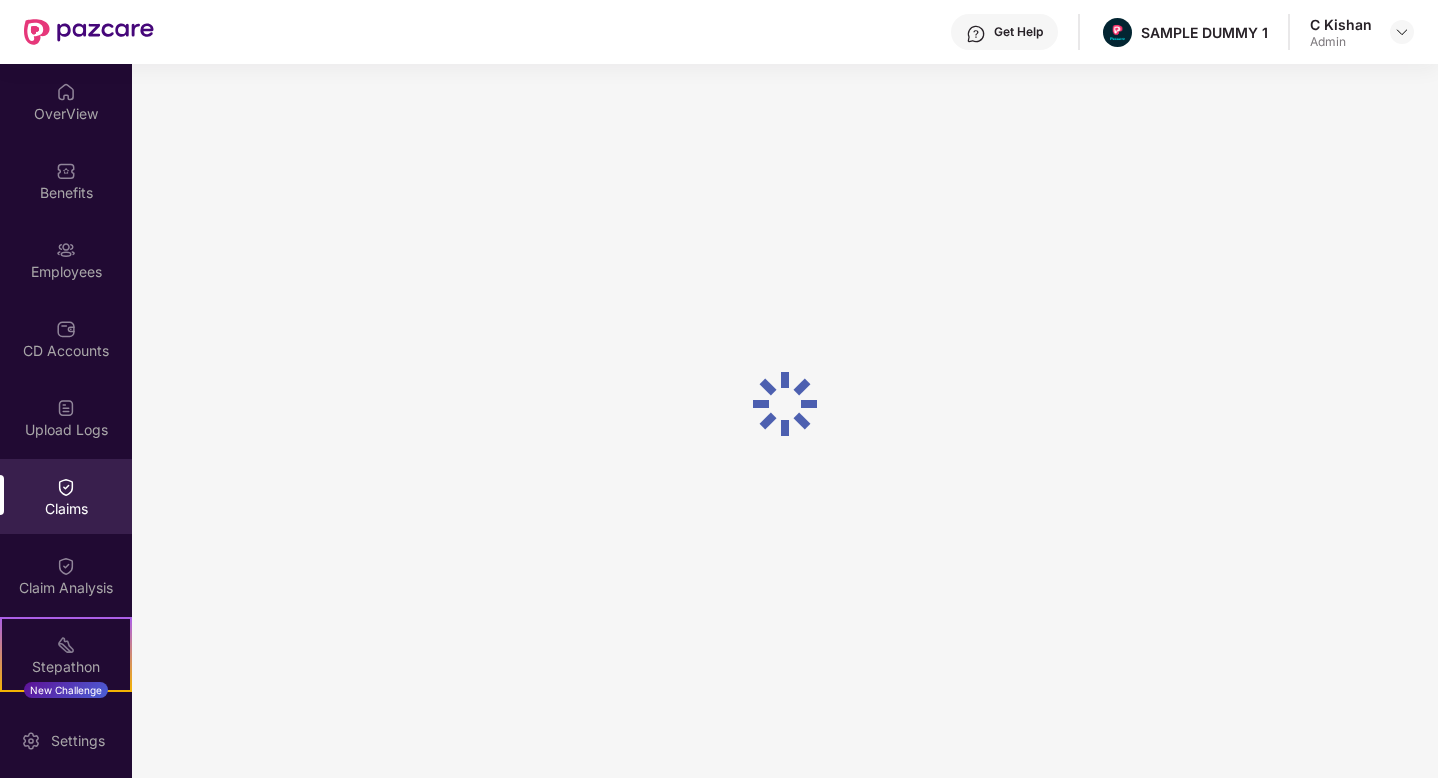 scroll, scrollTop: 0, scrollLeft: 0, axis: both 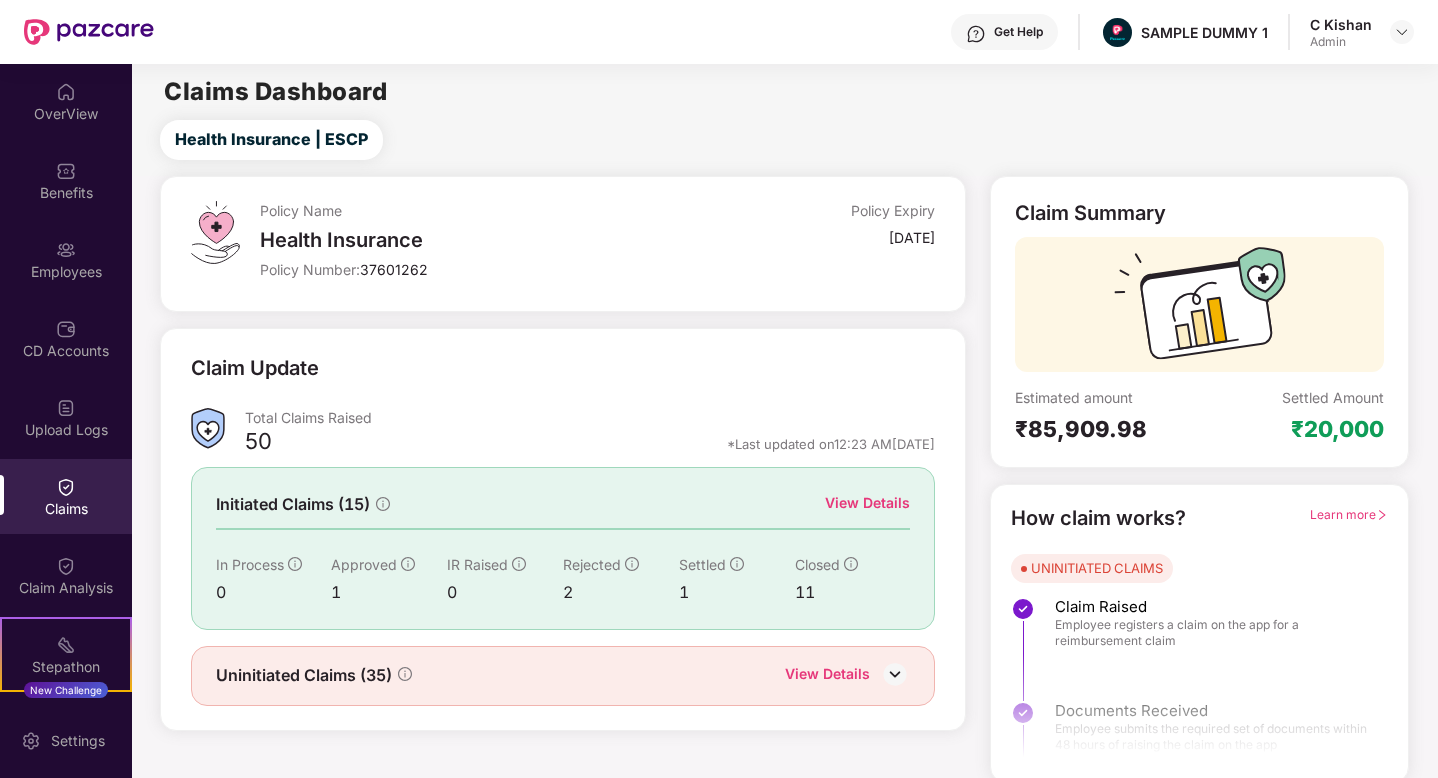 click on "View Details" at bounding box center (867, 503) 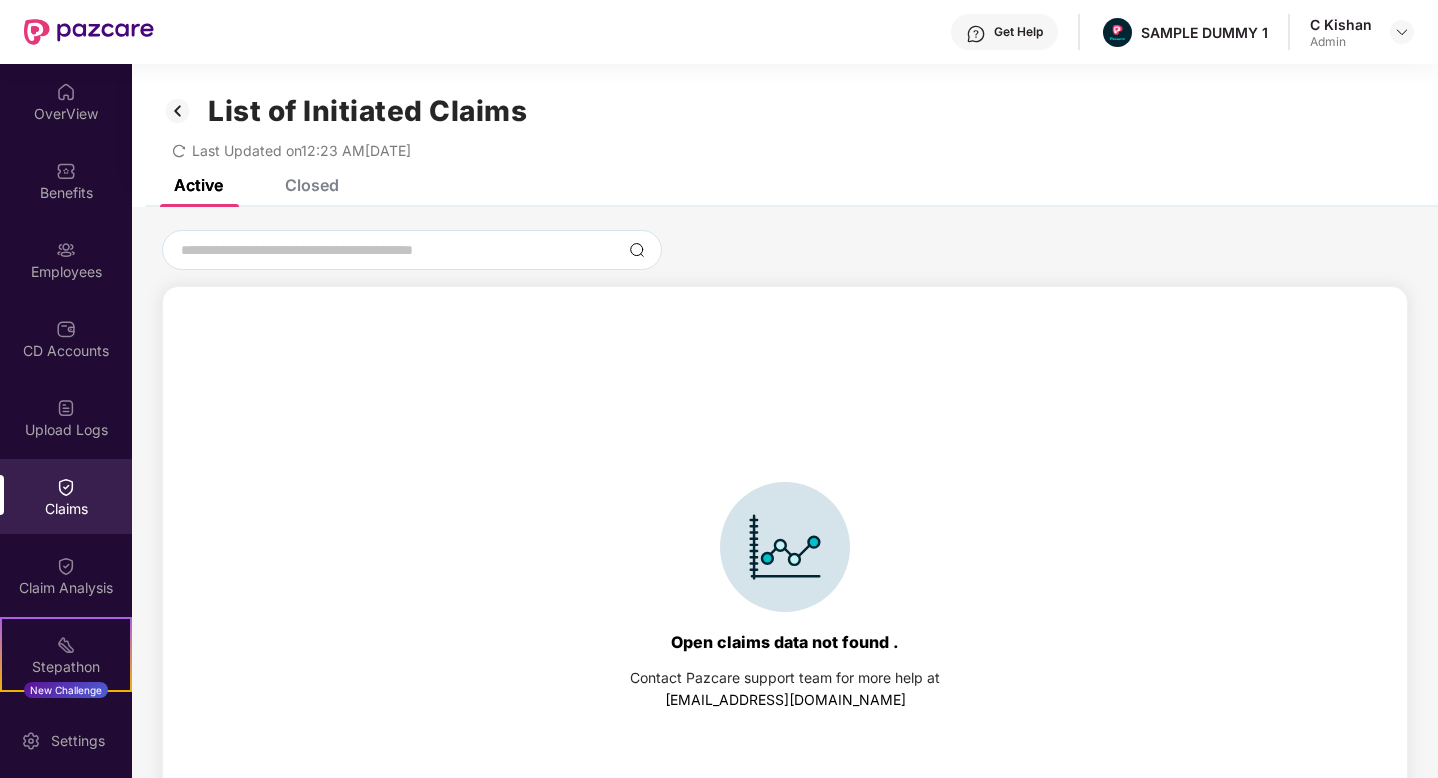 click on "Closed" at bounding box center (312, 185) 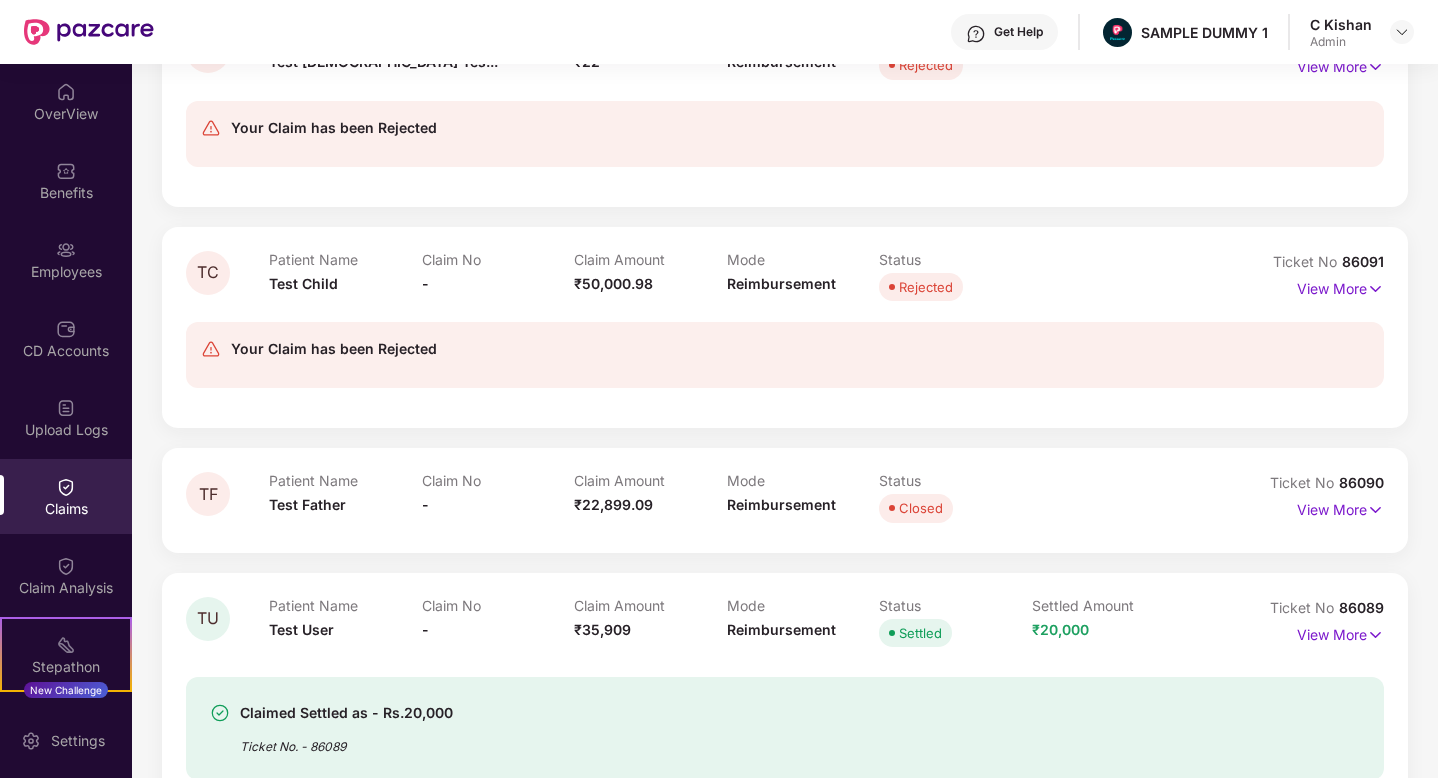 scroll, scrollTop: 658, scrollLeft: 0, axis: vertical 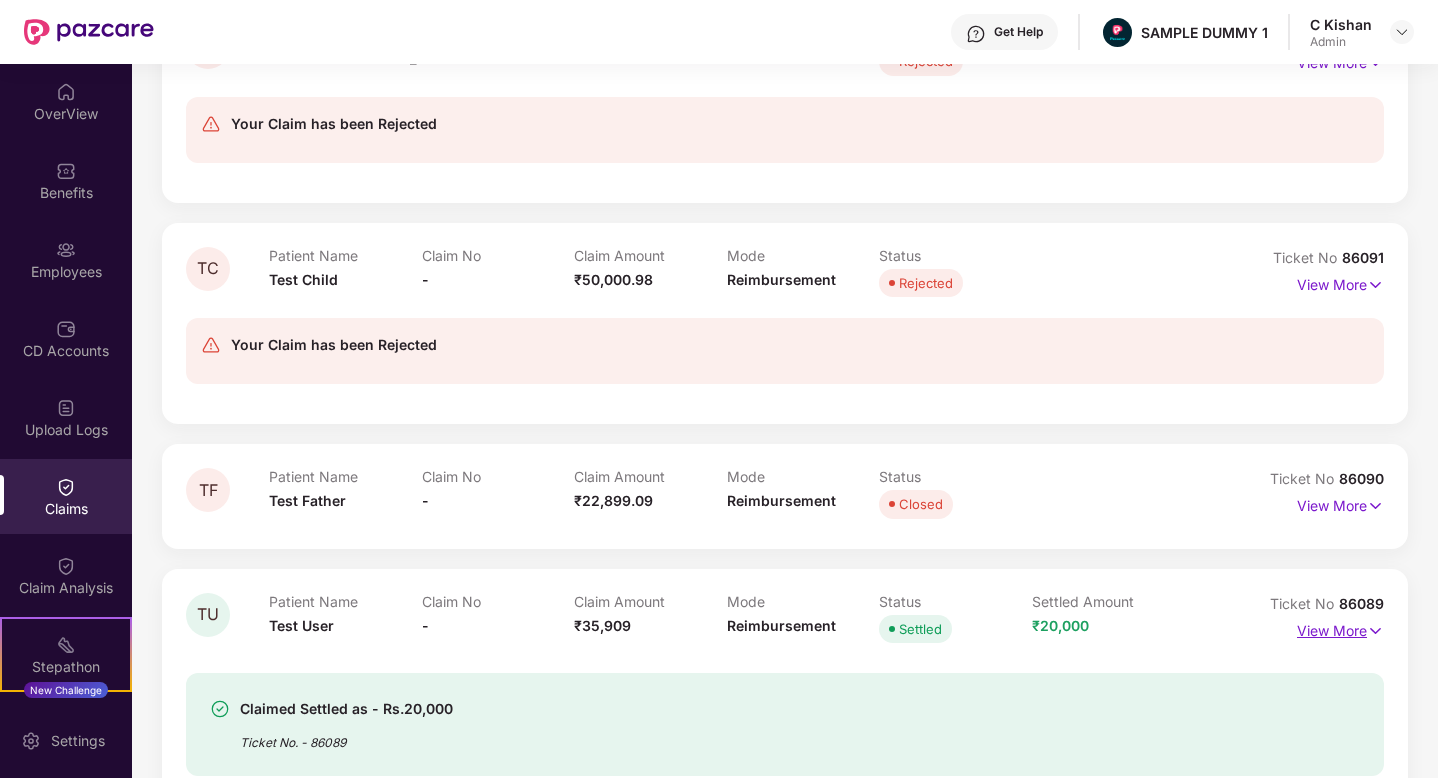 click on "View More" at bounding box center [1340, 628] 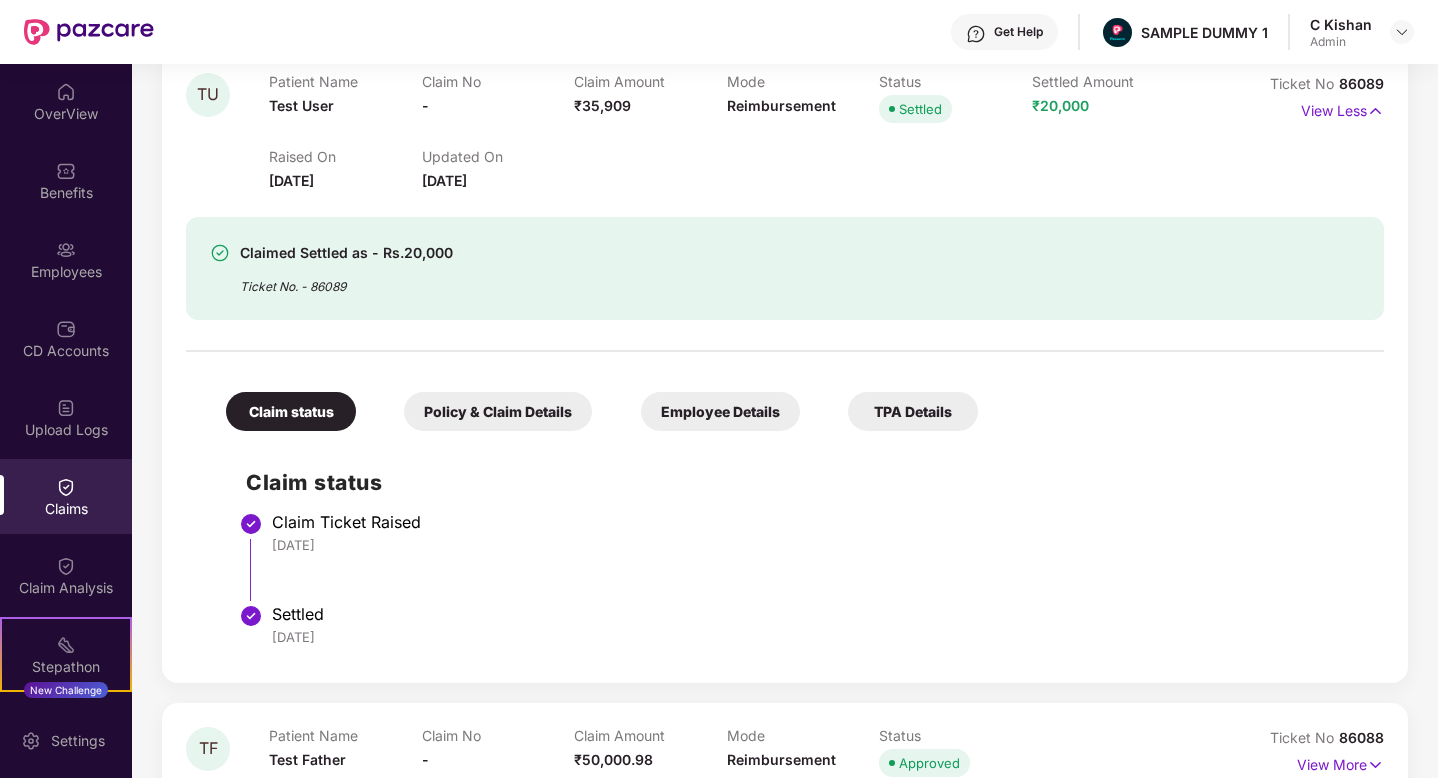 scroll, scrollTop: 1196, scrollLeft: 0, axis: vertical 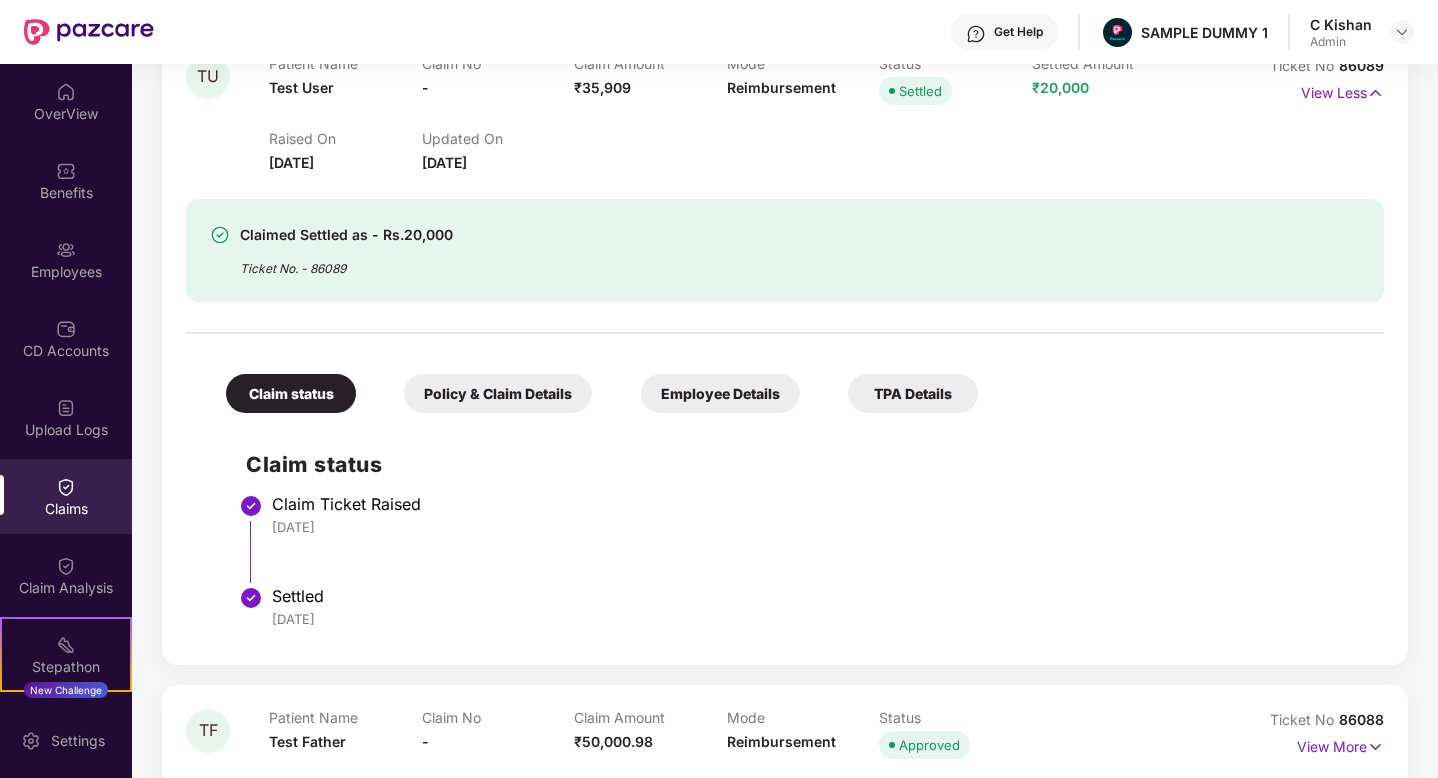 click on "Get Help" at bounding box center (1018, 32) 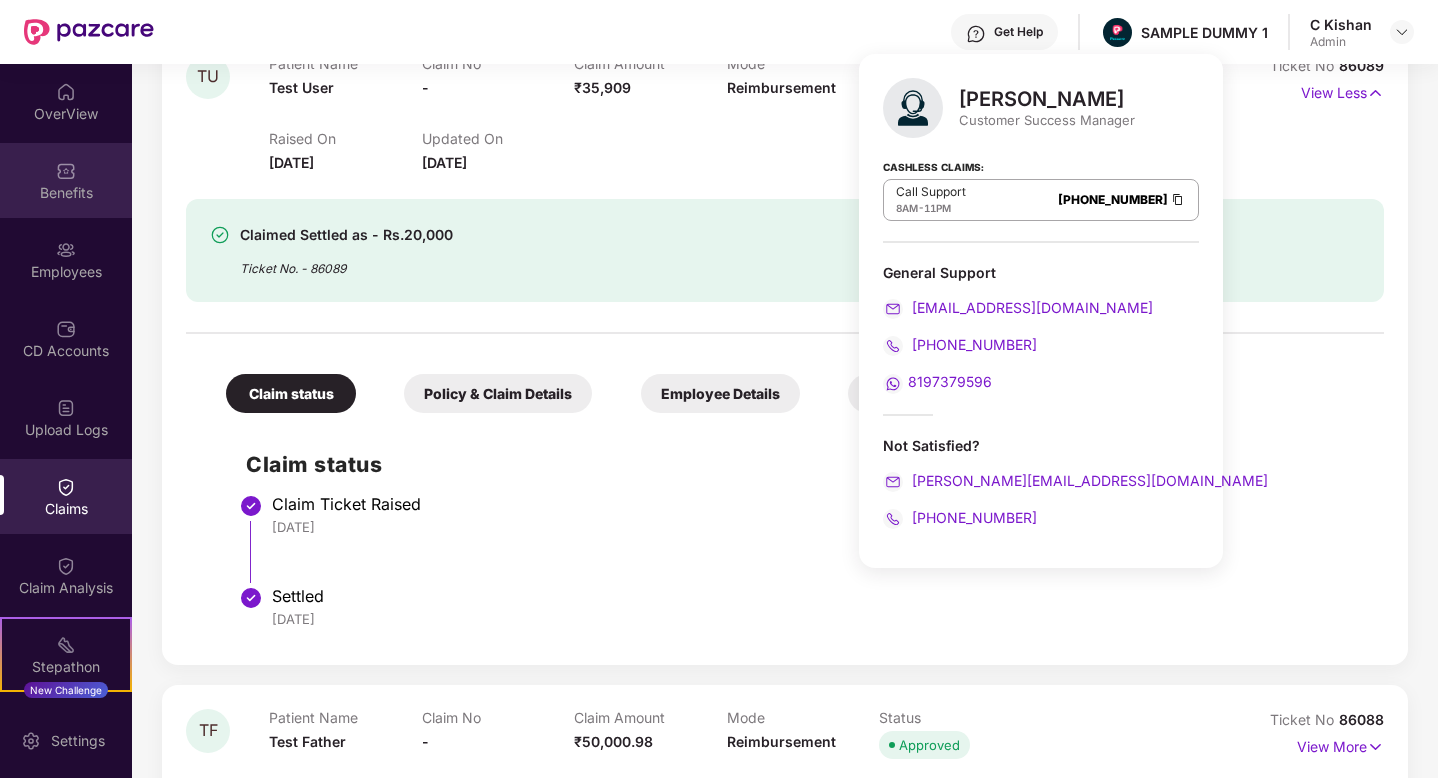 click on "Benefits" at bounding box center (66, 180) 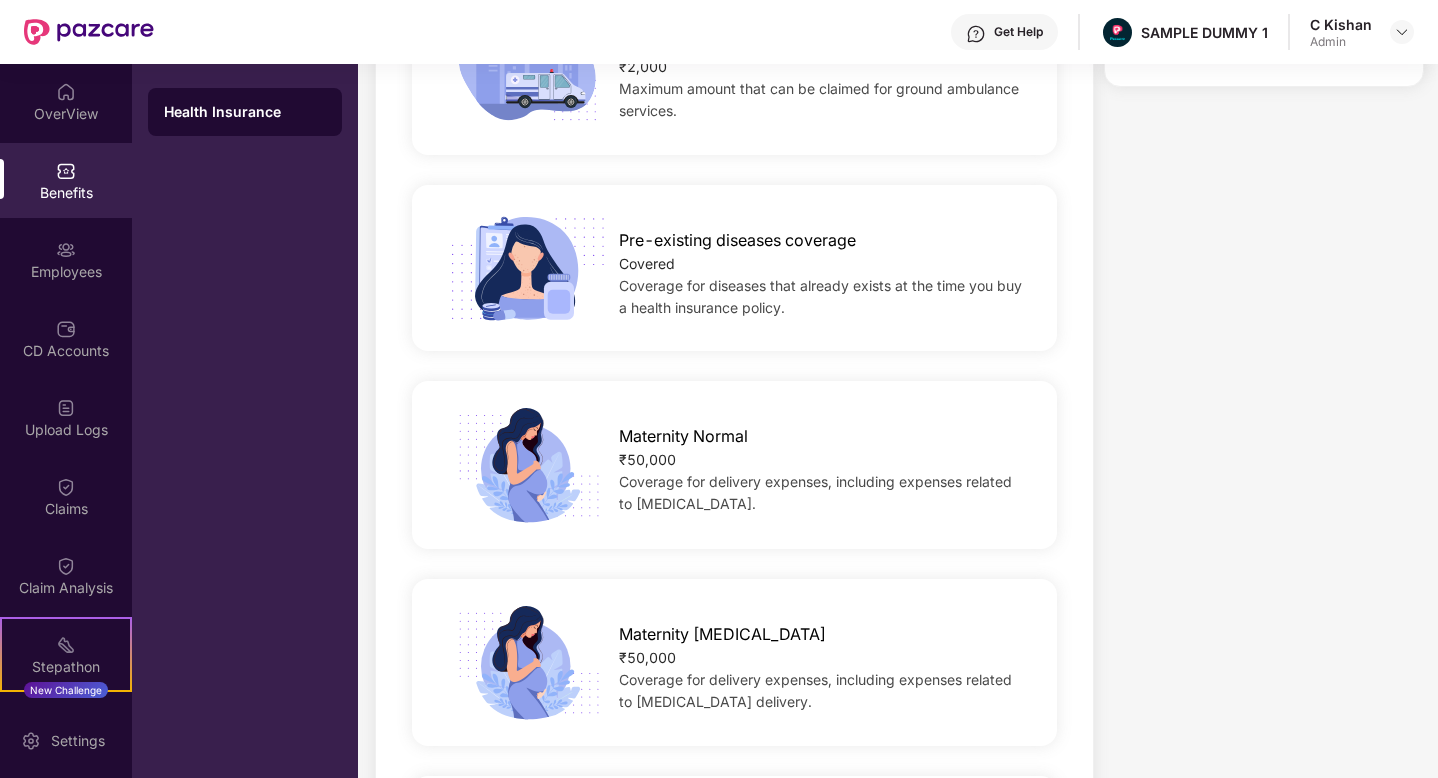 scroll, scrollTop: 0, scrollLeft: 0, axis: both 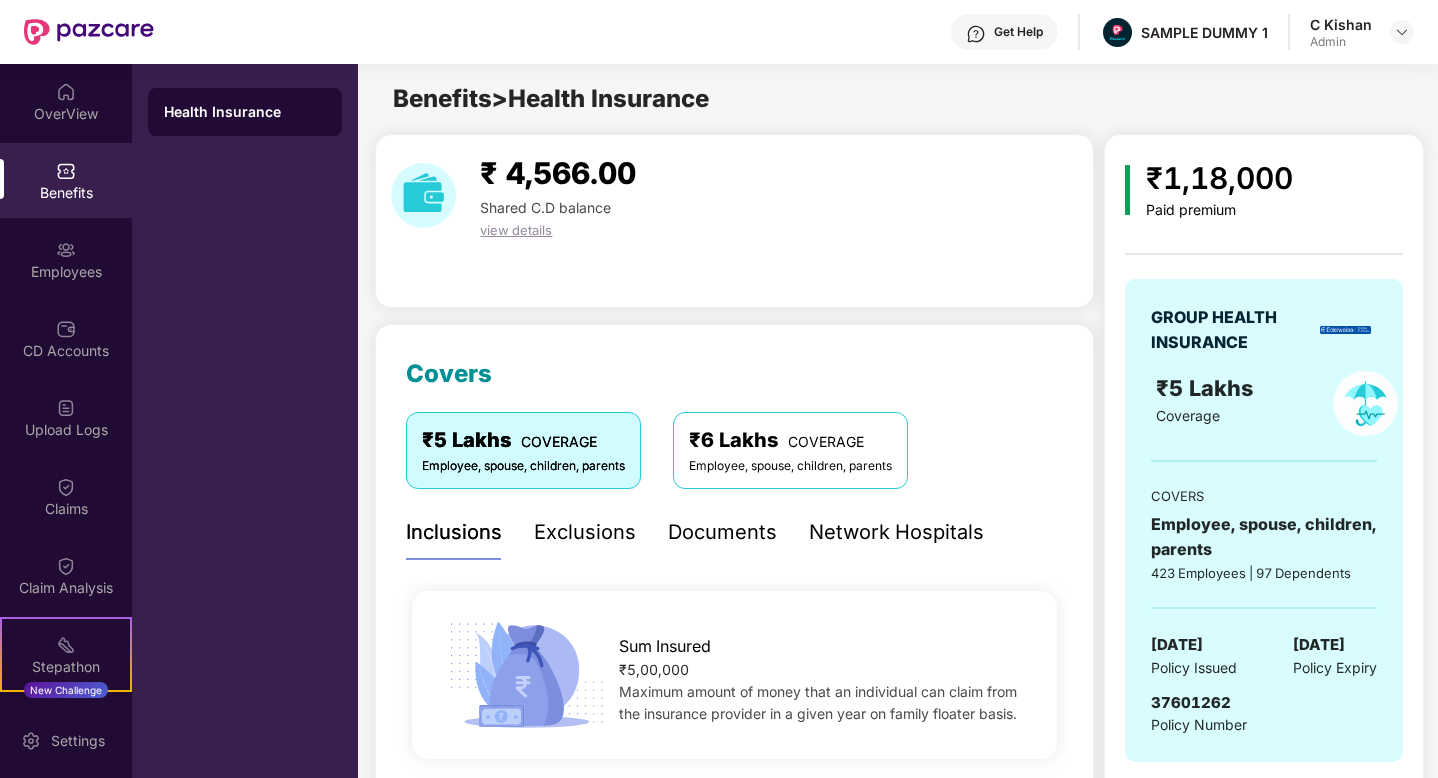 click on "Network Hospitals" at bounding box center [896, 532] 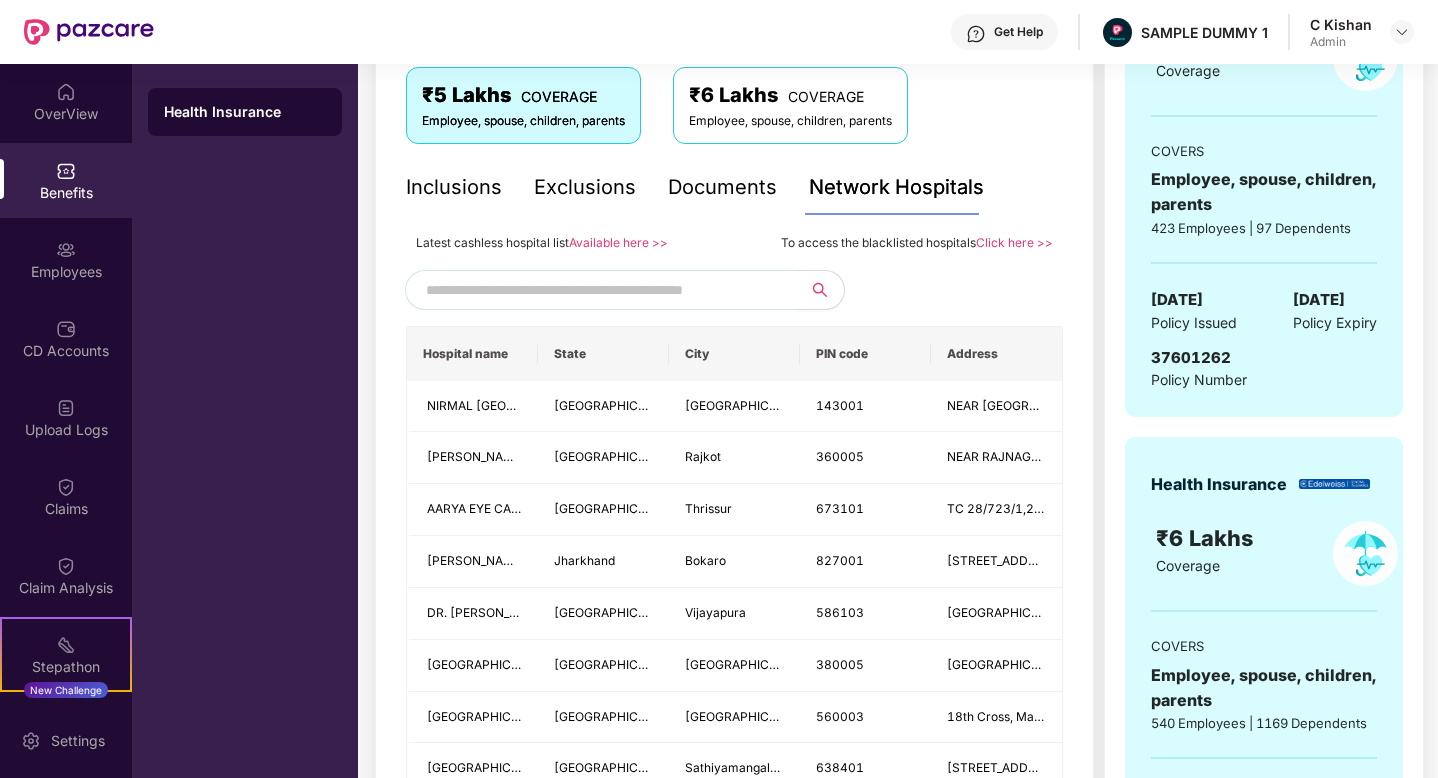scroll, scrollTop: 389, scrollLeft: 0, axis: vertical 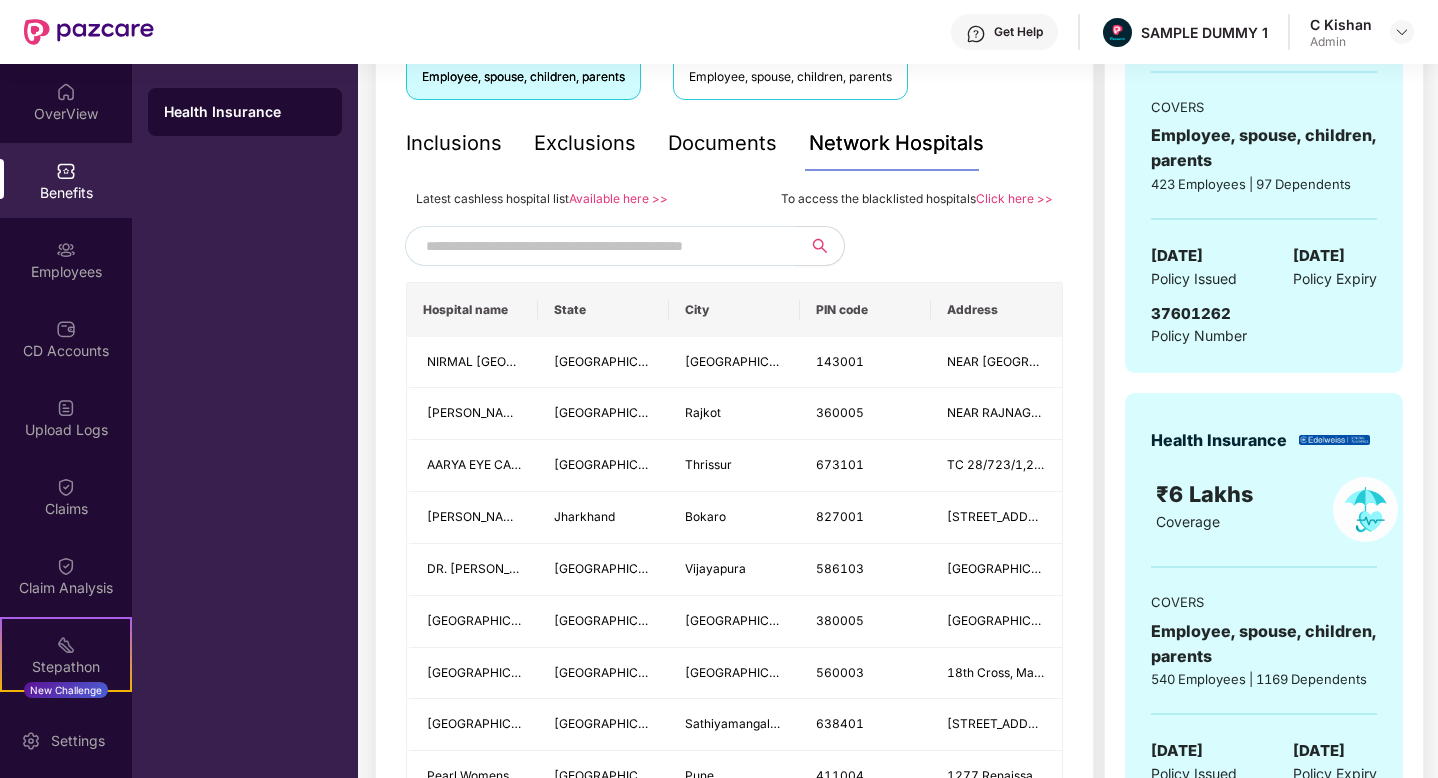 click at bounding box center (597, 246) 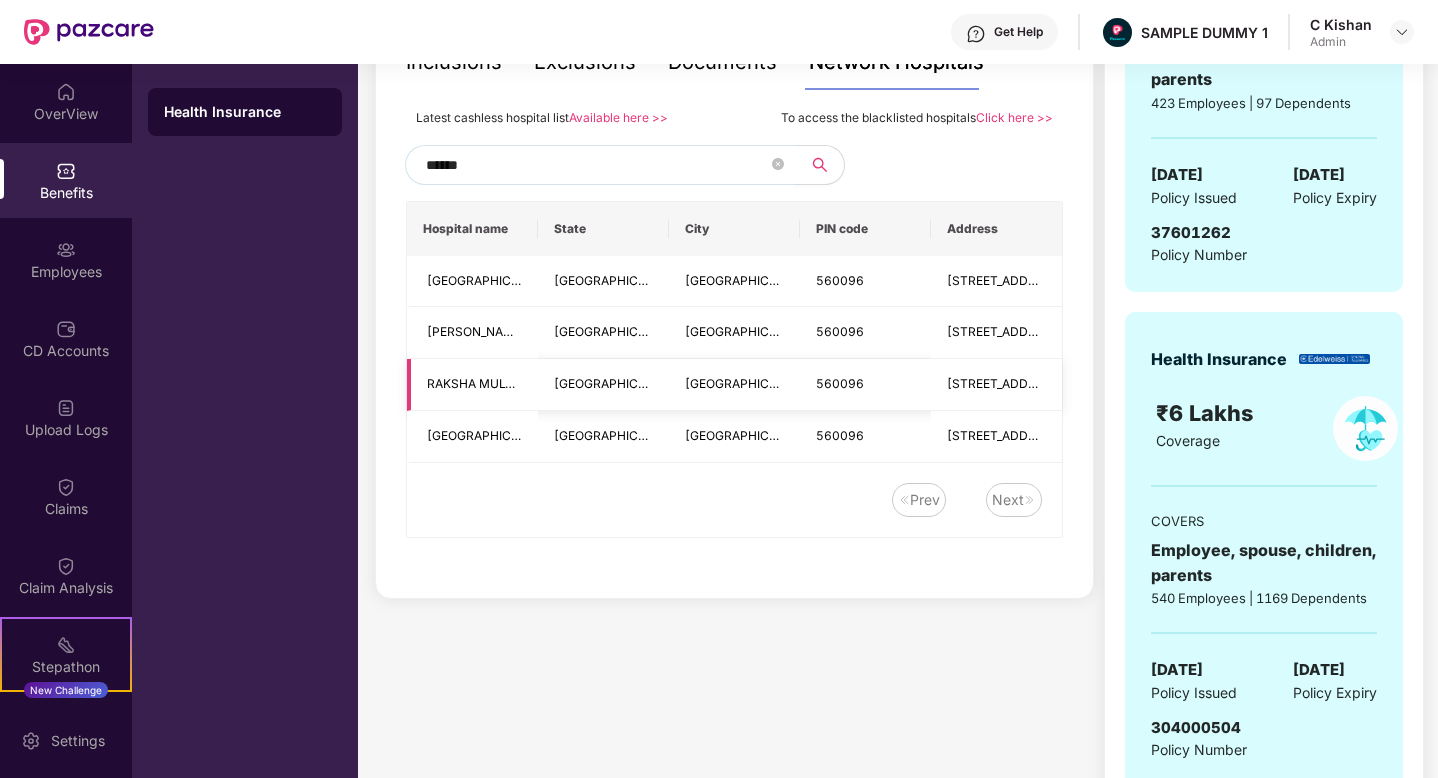 scroll, scrollTop: 477, scrollLeft: 0, axis: vertical 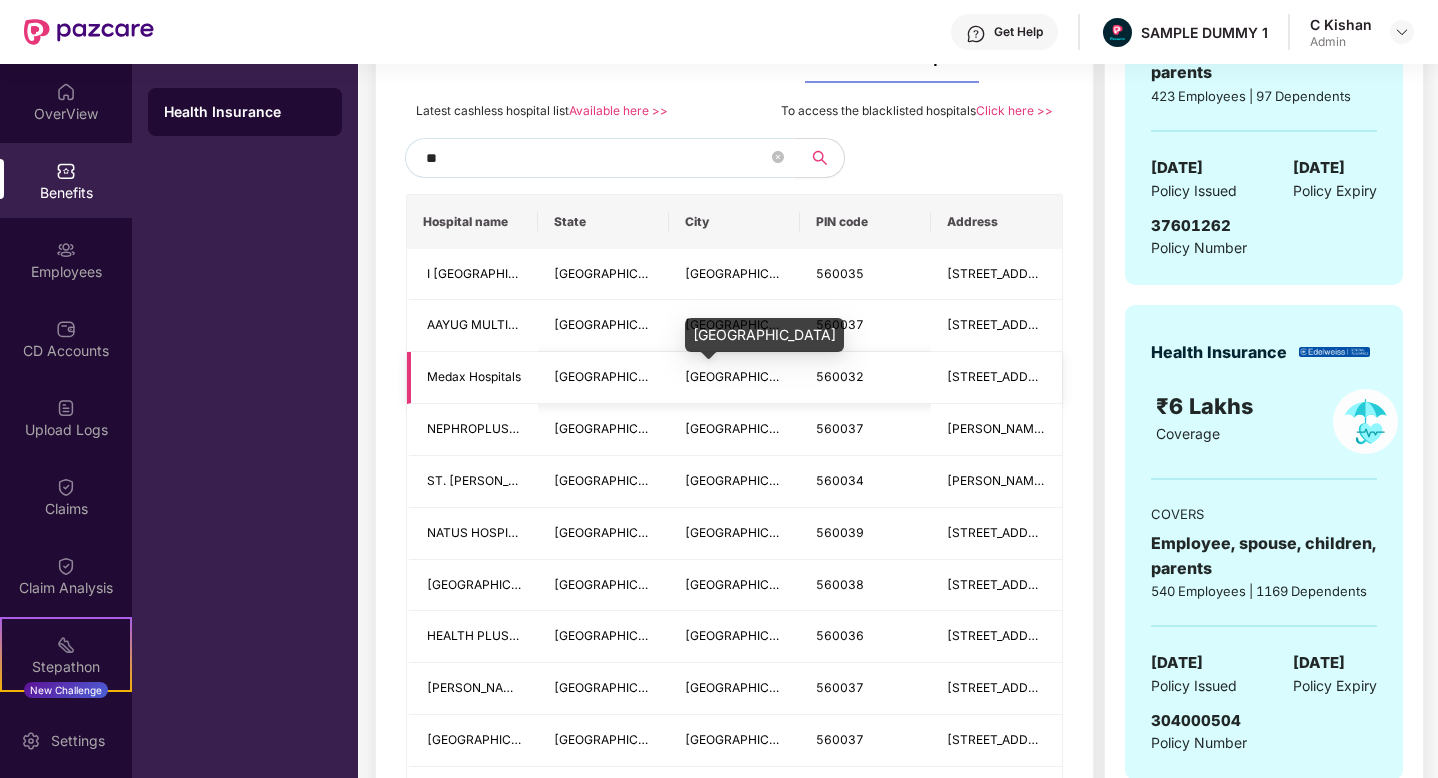 type on "*" 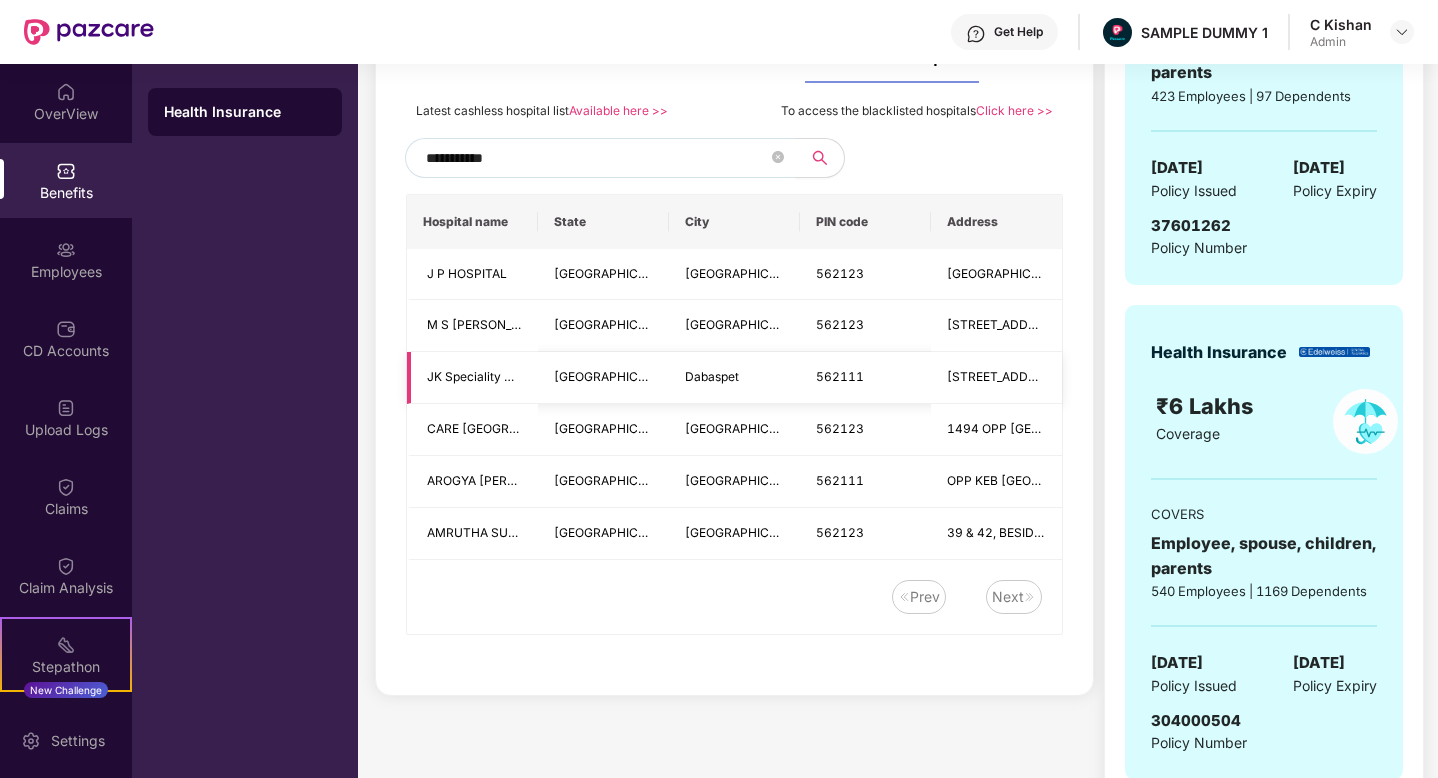 scroll, scrollTop: 521, scrollLeft: 0, axis: vertical 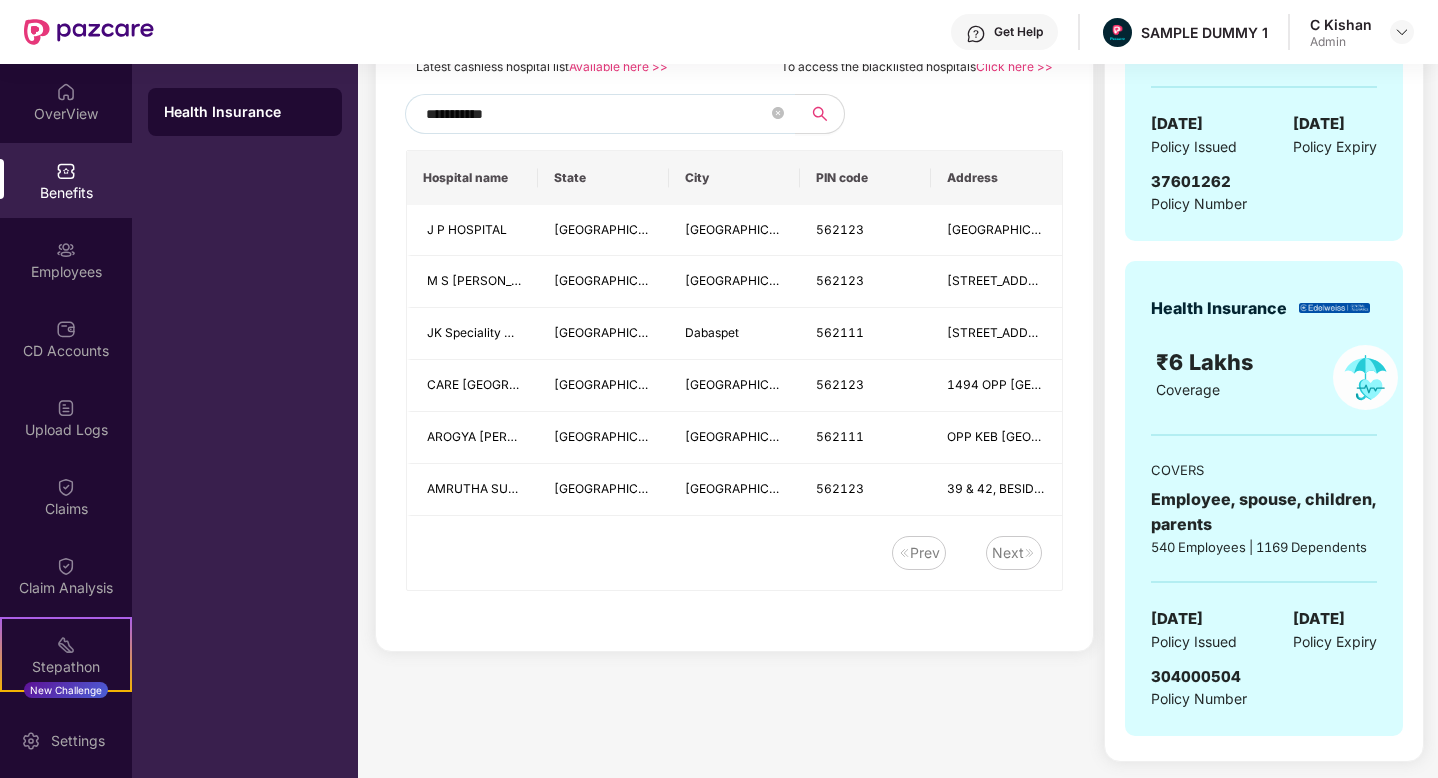 click on "**********" at bounding box center [597, 114] 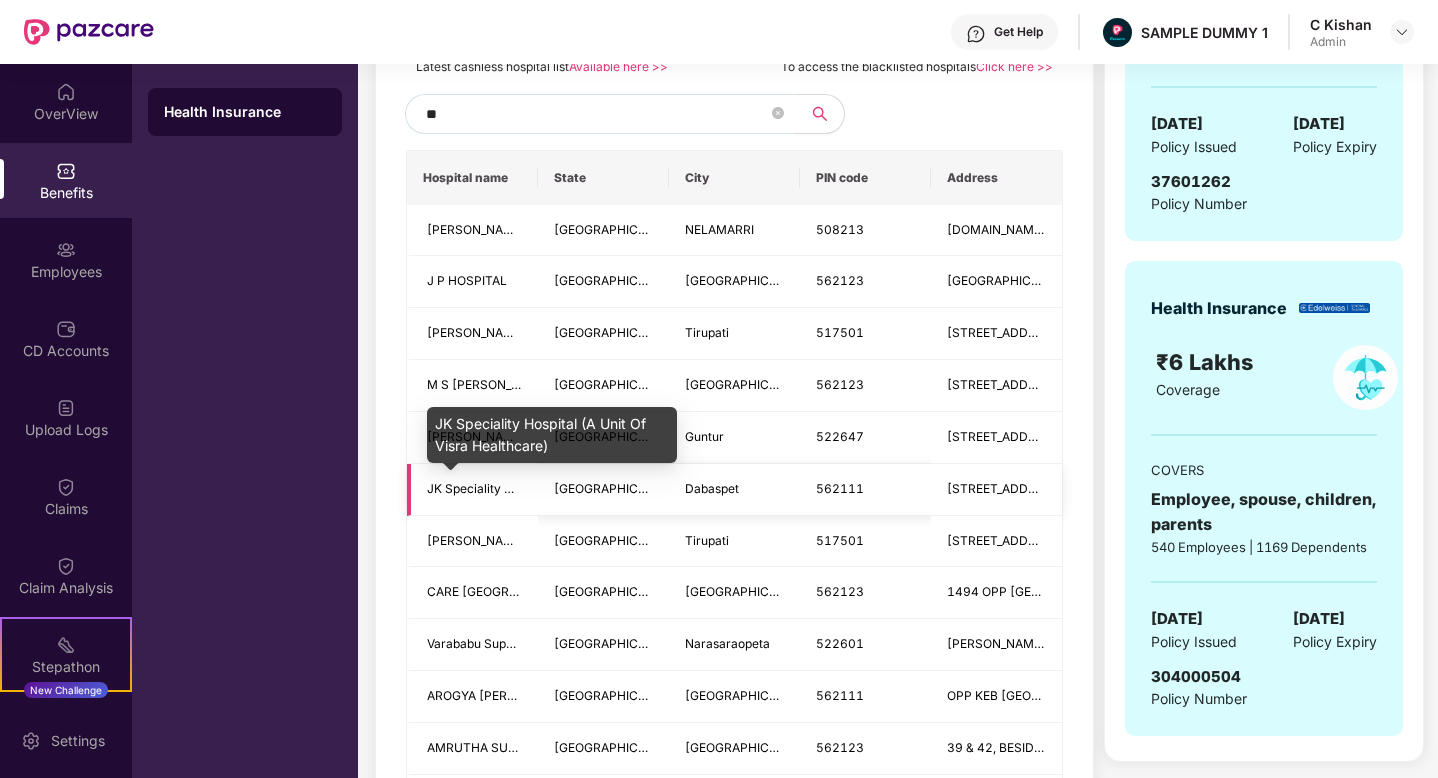 type on "*" 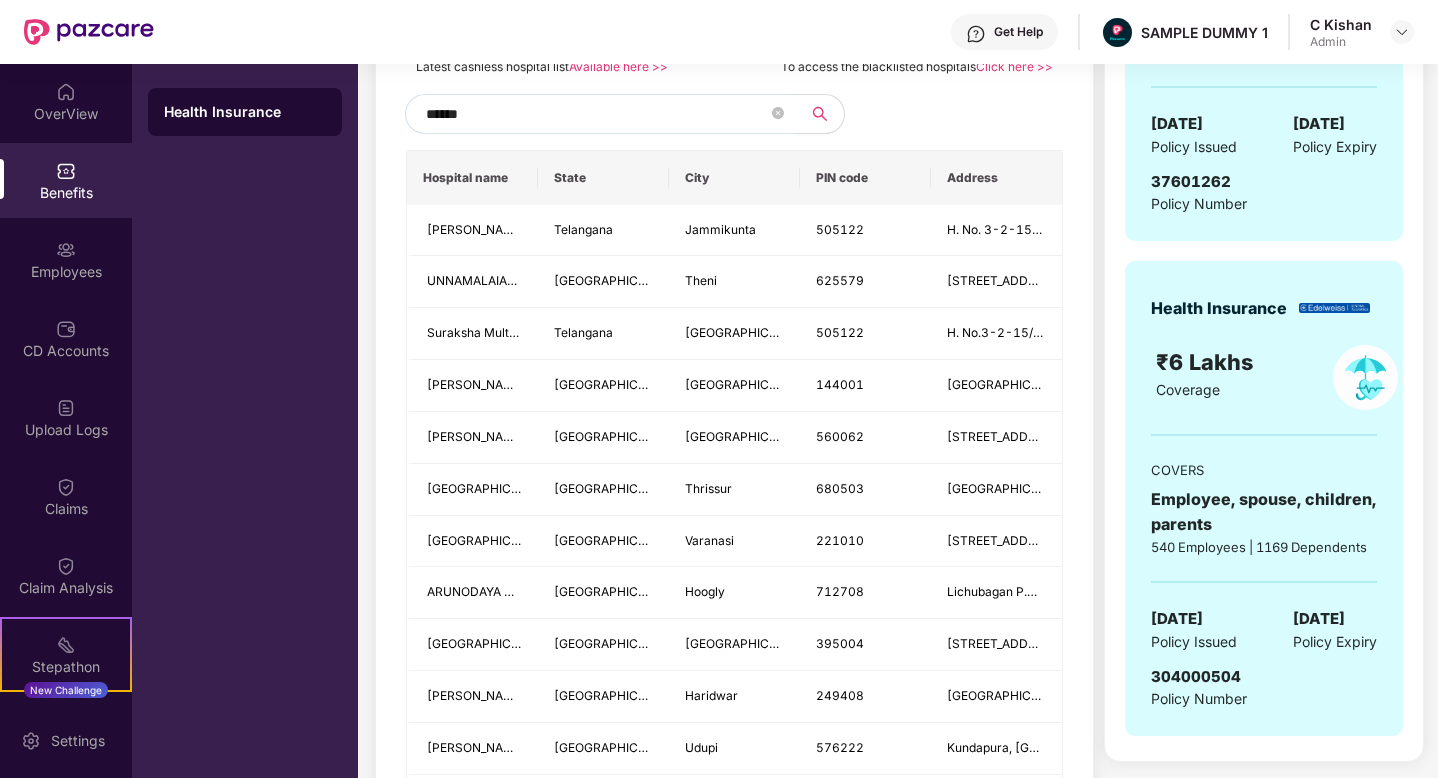 type on "*******" 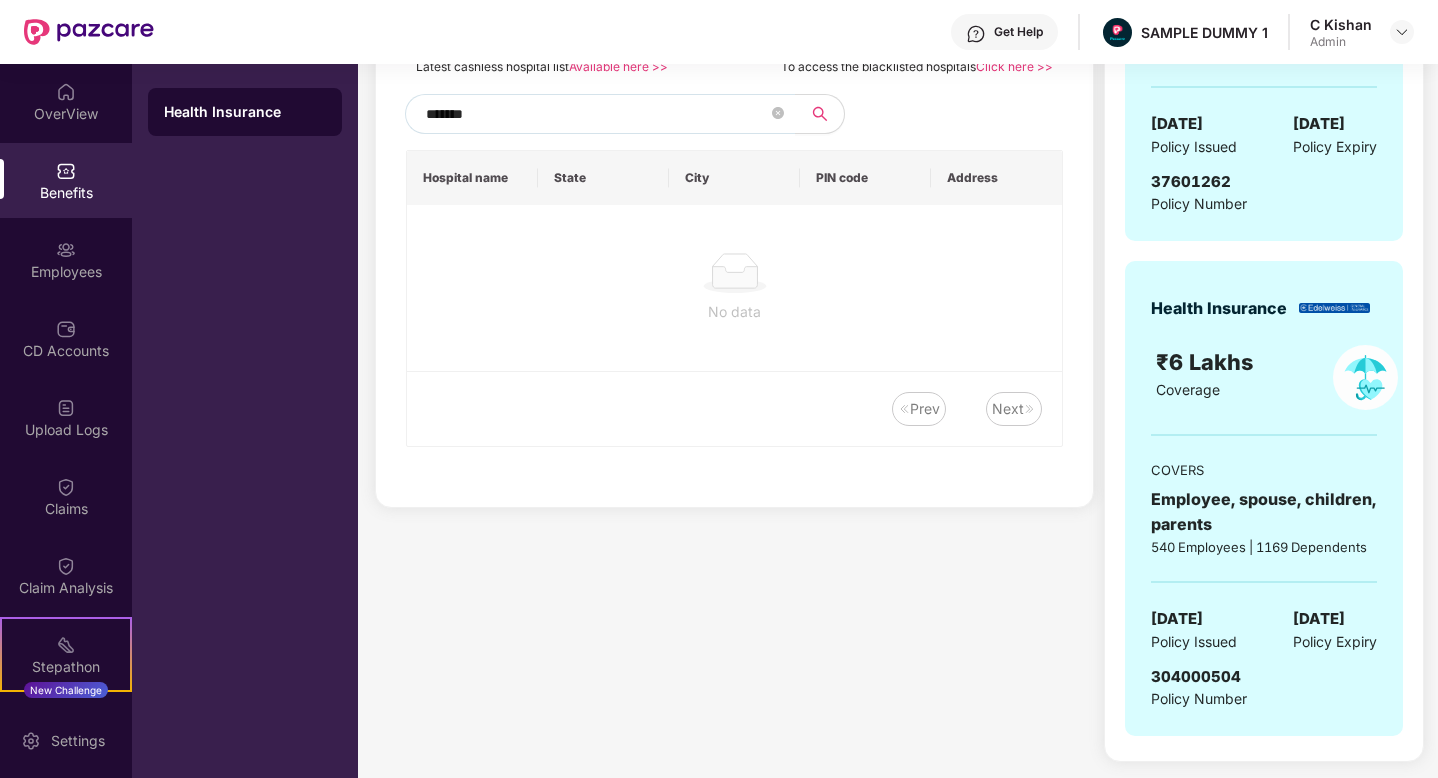 click on "*******" at bounding box center [597, 114] 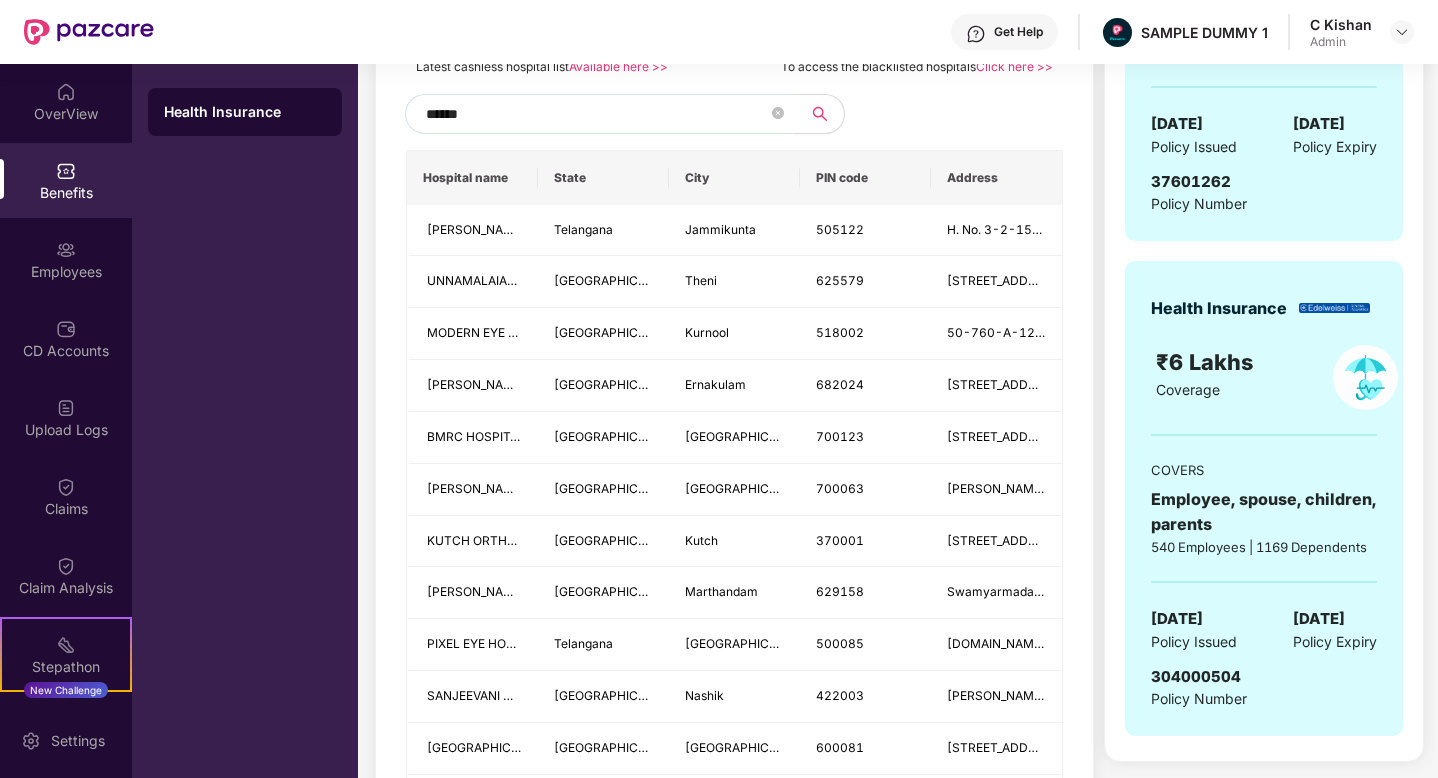type on "*******" 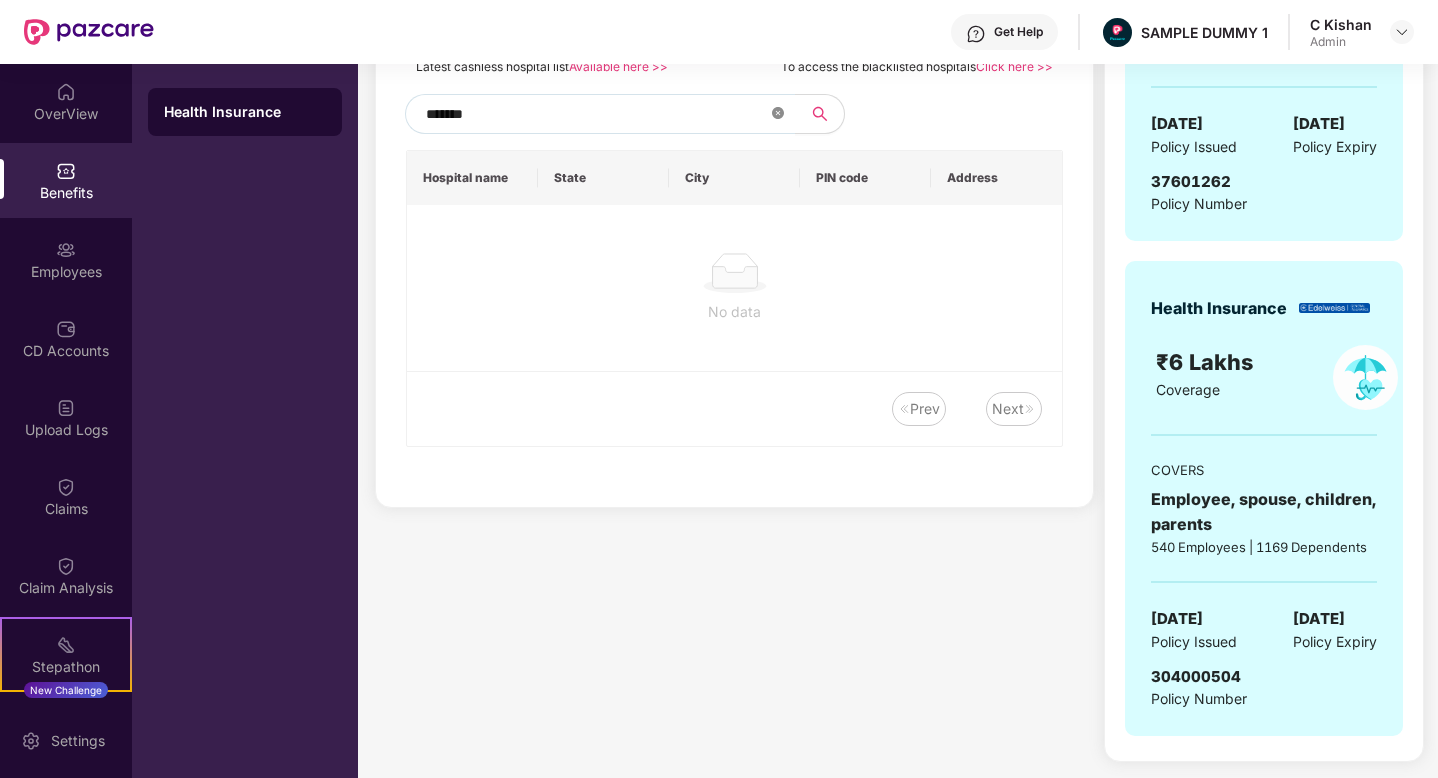 click 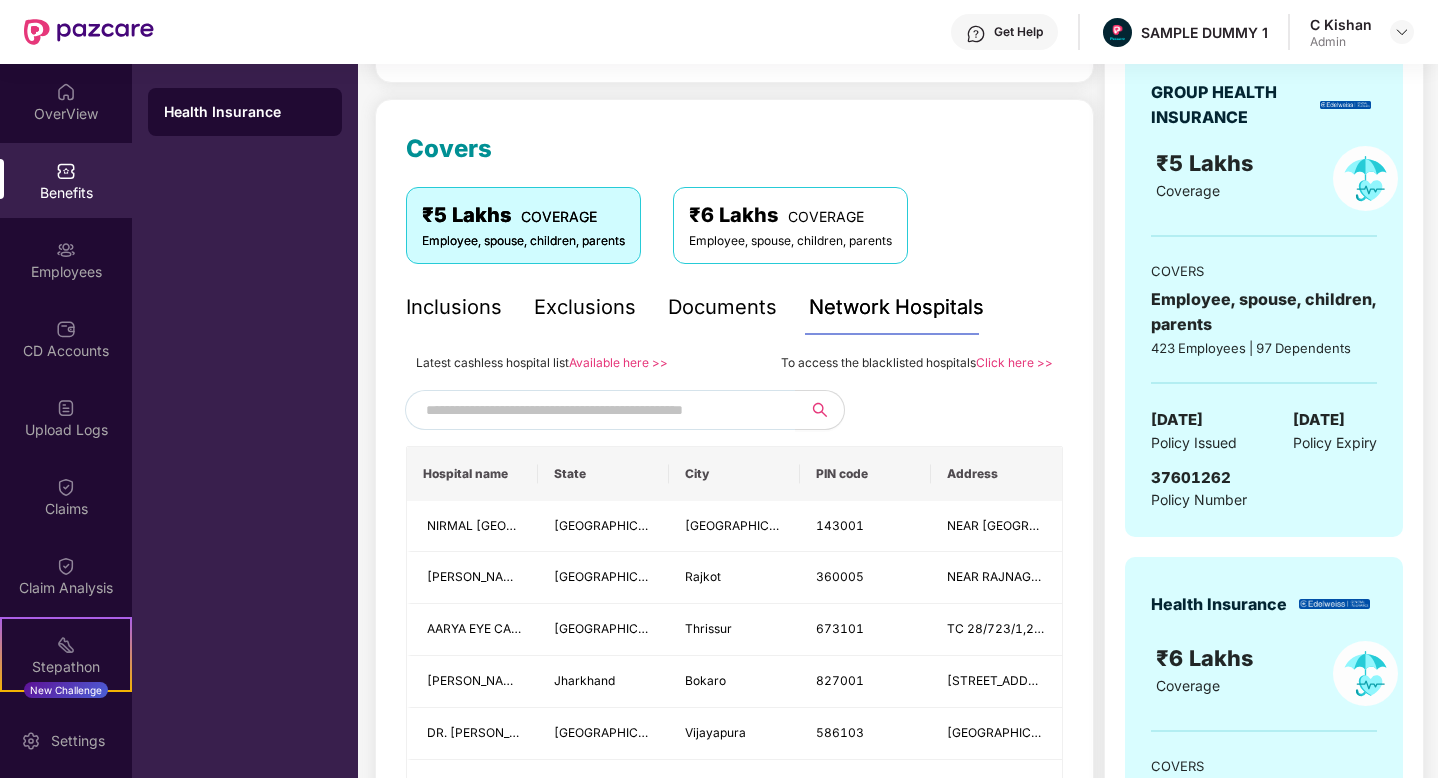 scroll, scrollTop: 247, scrollLeft: 0, axis: vertical 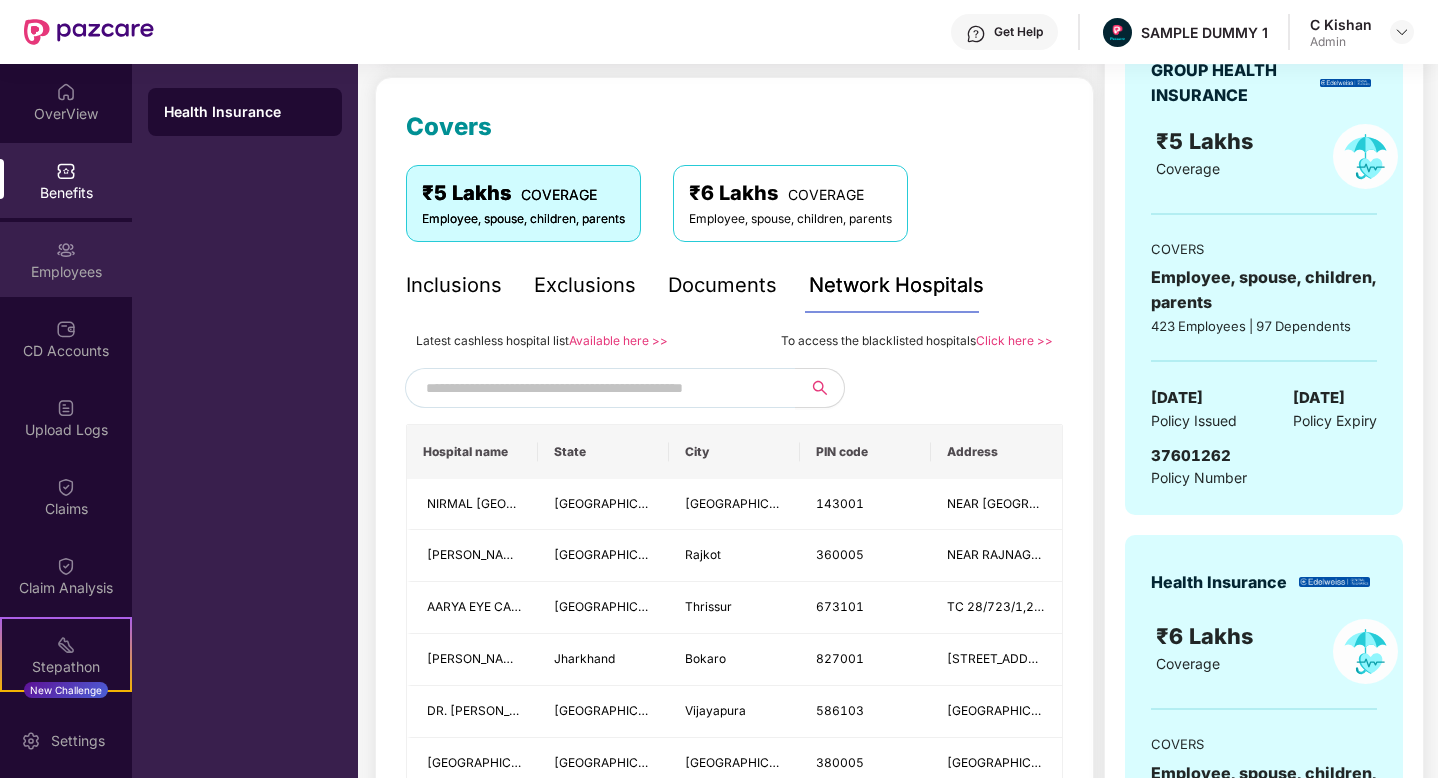 click at bounding box center (66, 250) 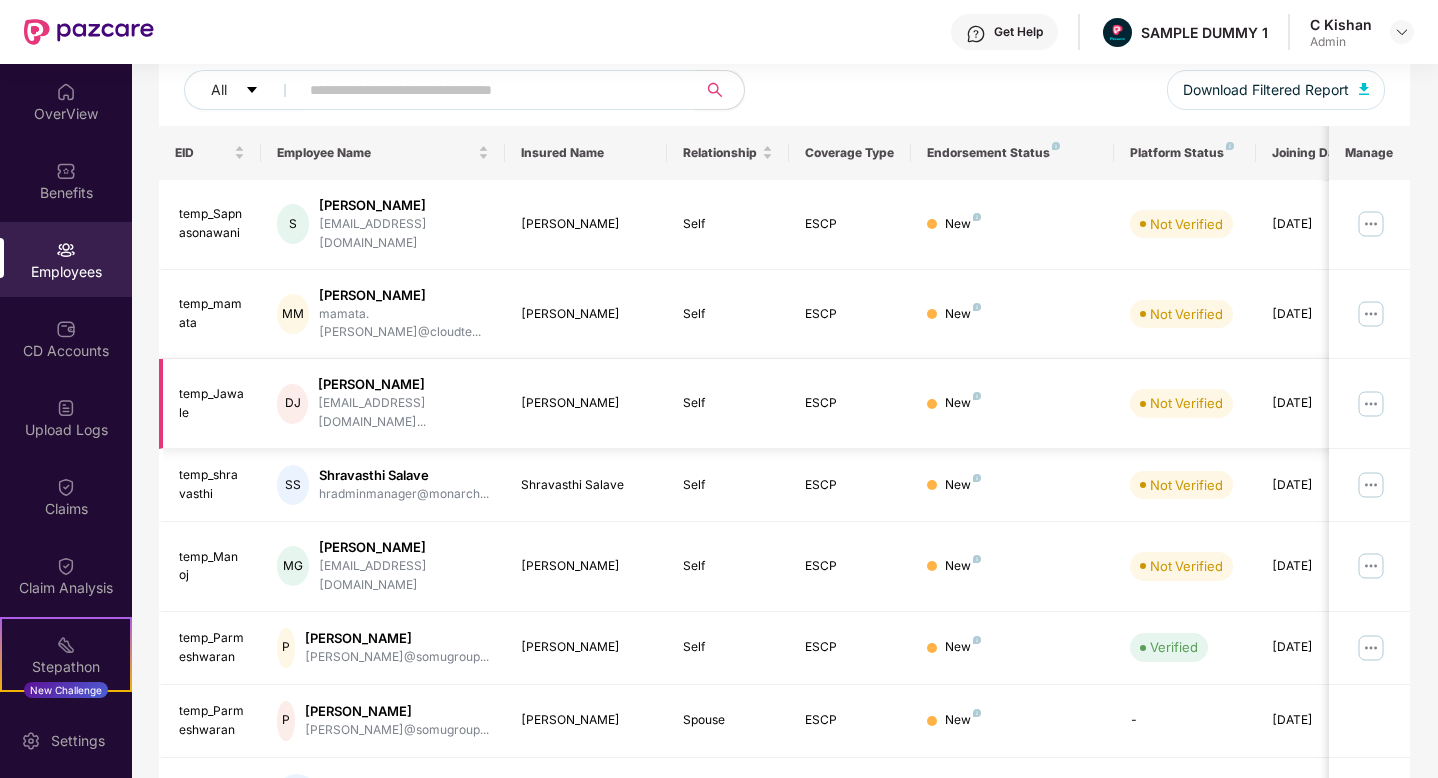 scroll, scrollTop: 0, scrollLeft: 0, axis: both 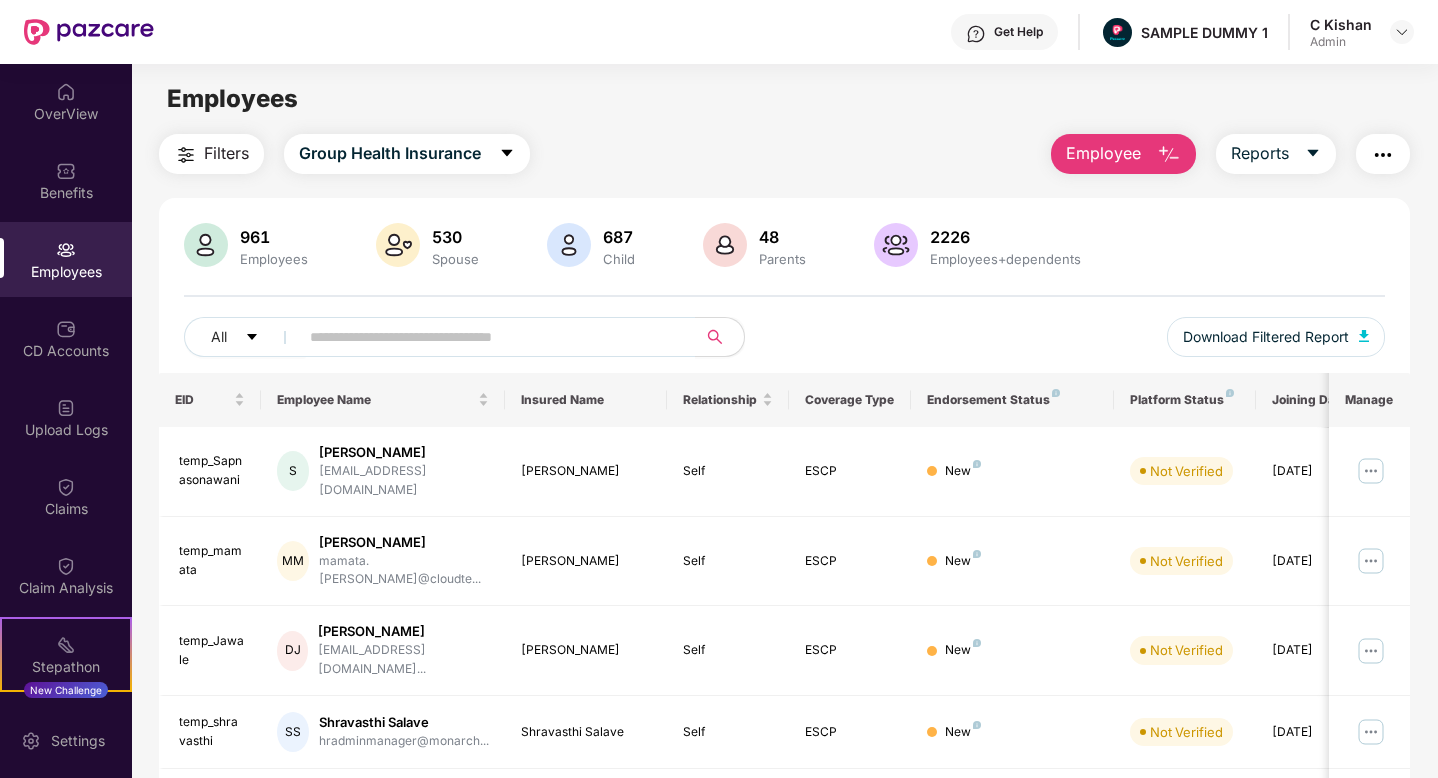 click at bounding box center [1169, 155] 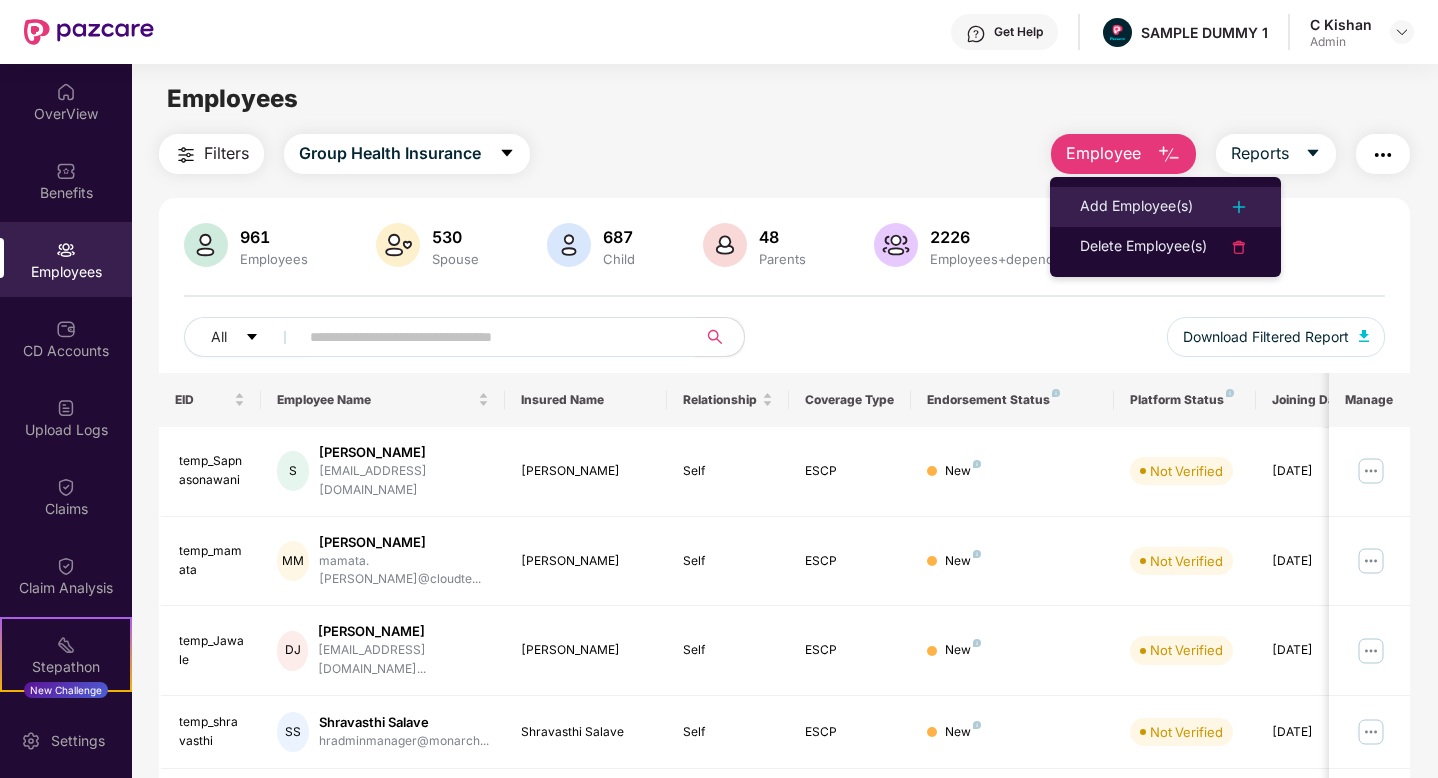 click on "Add Employee(s)" at bounding box center (1136, 207) 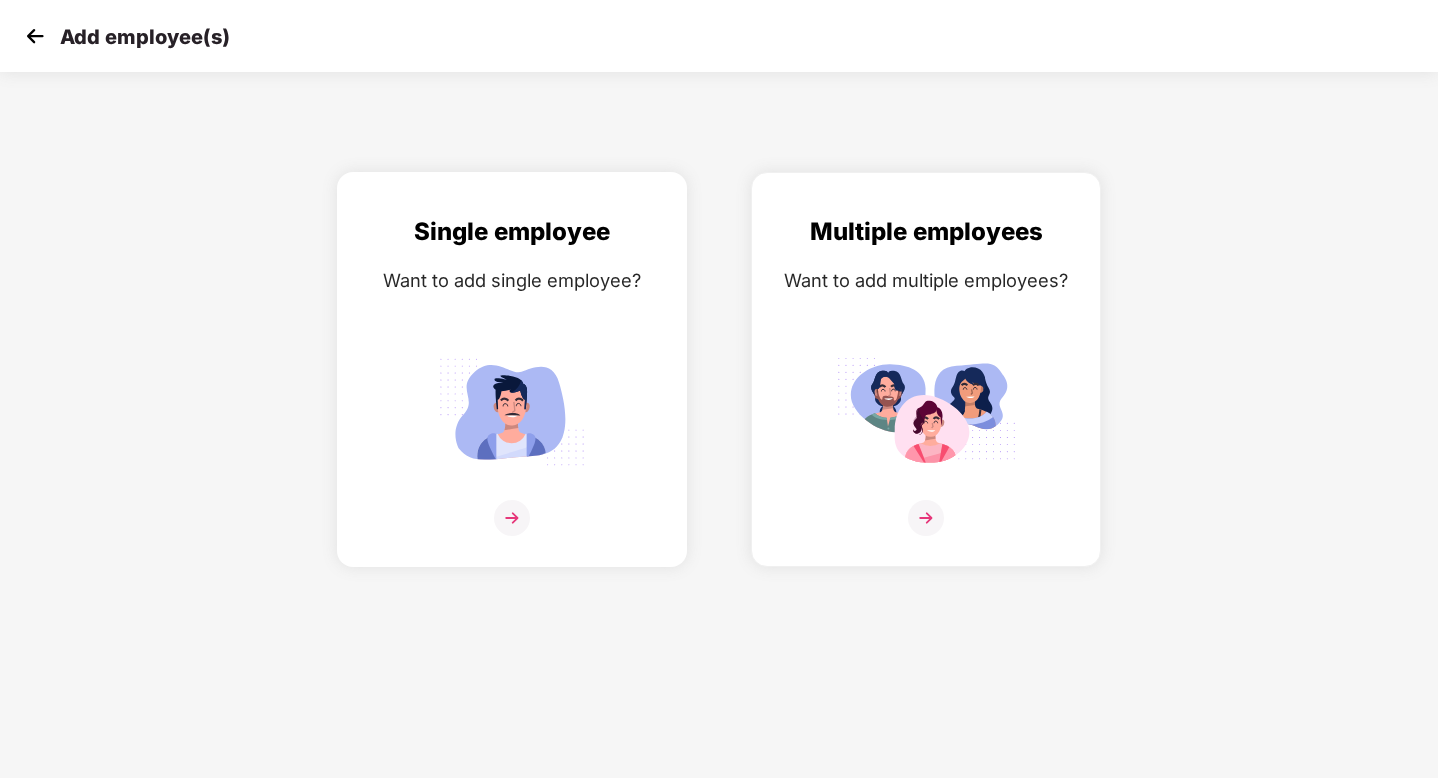 click at bounding box center (512, 518) 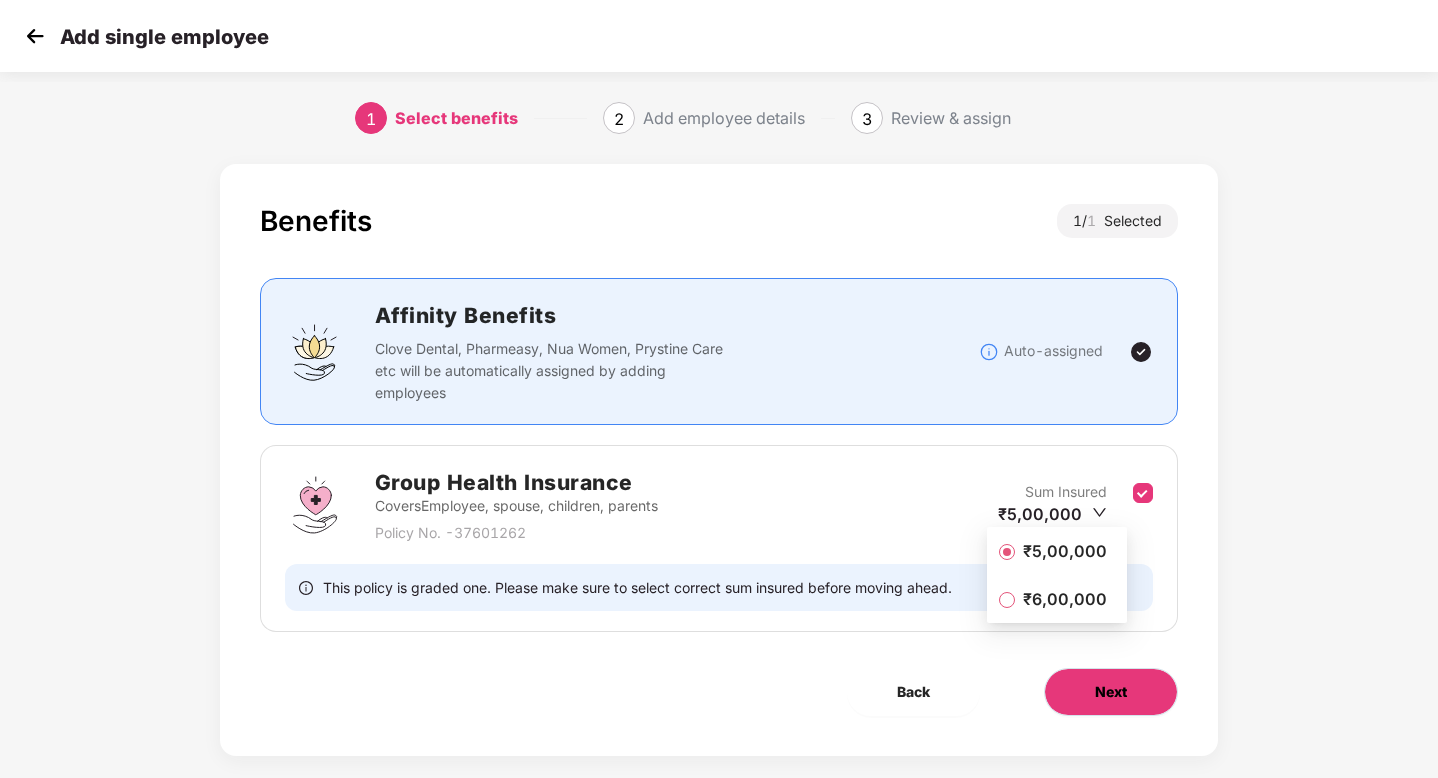click on "Next" at bounding box center (1111, 692) 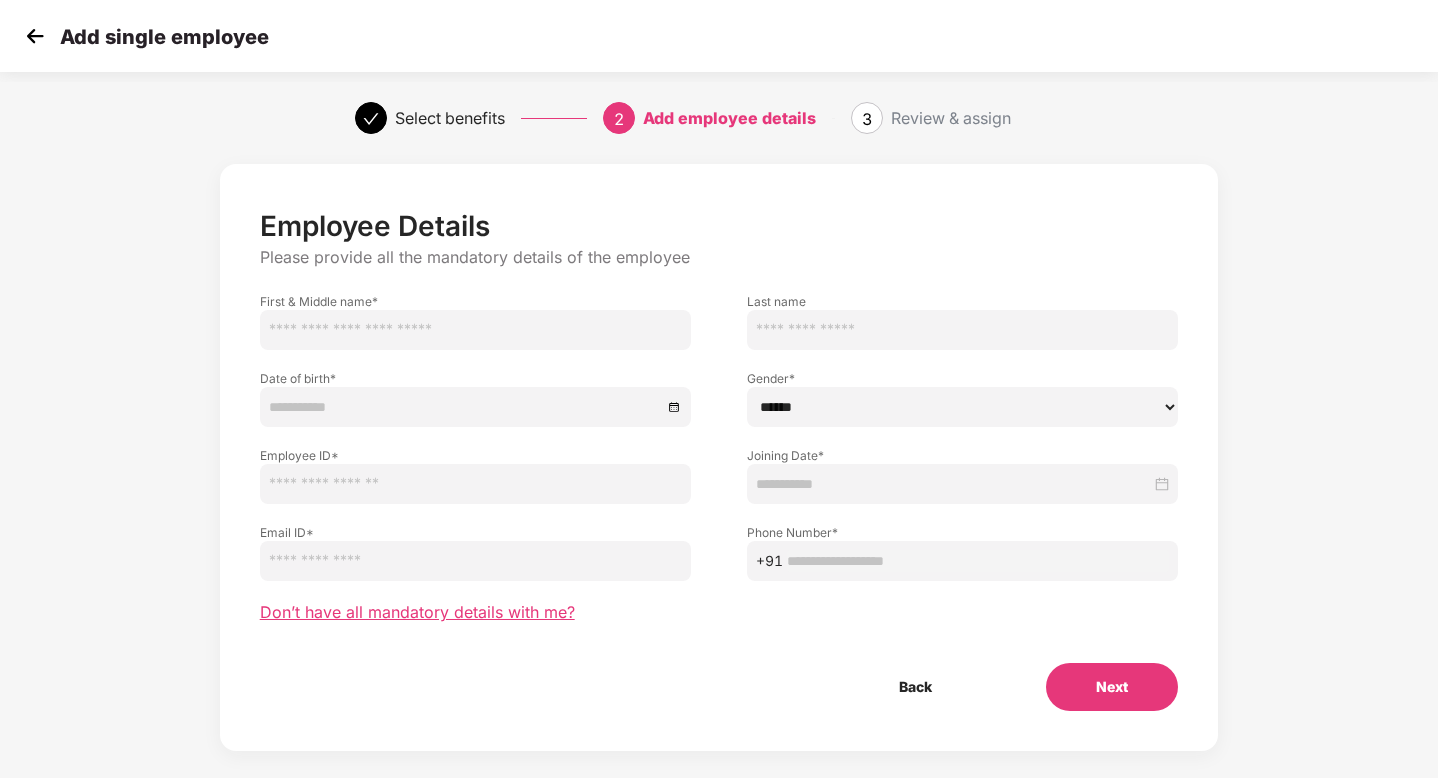 click on "Don’t have all mandatory details with me?" at bounding box center (417, 612) 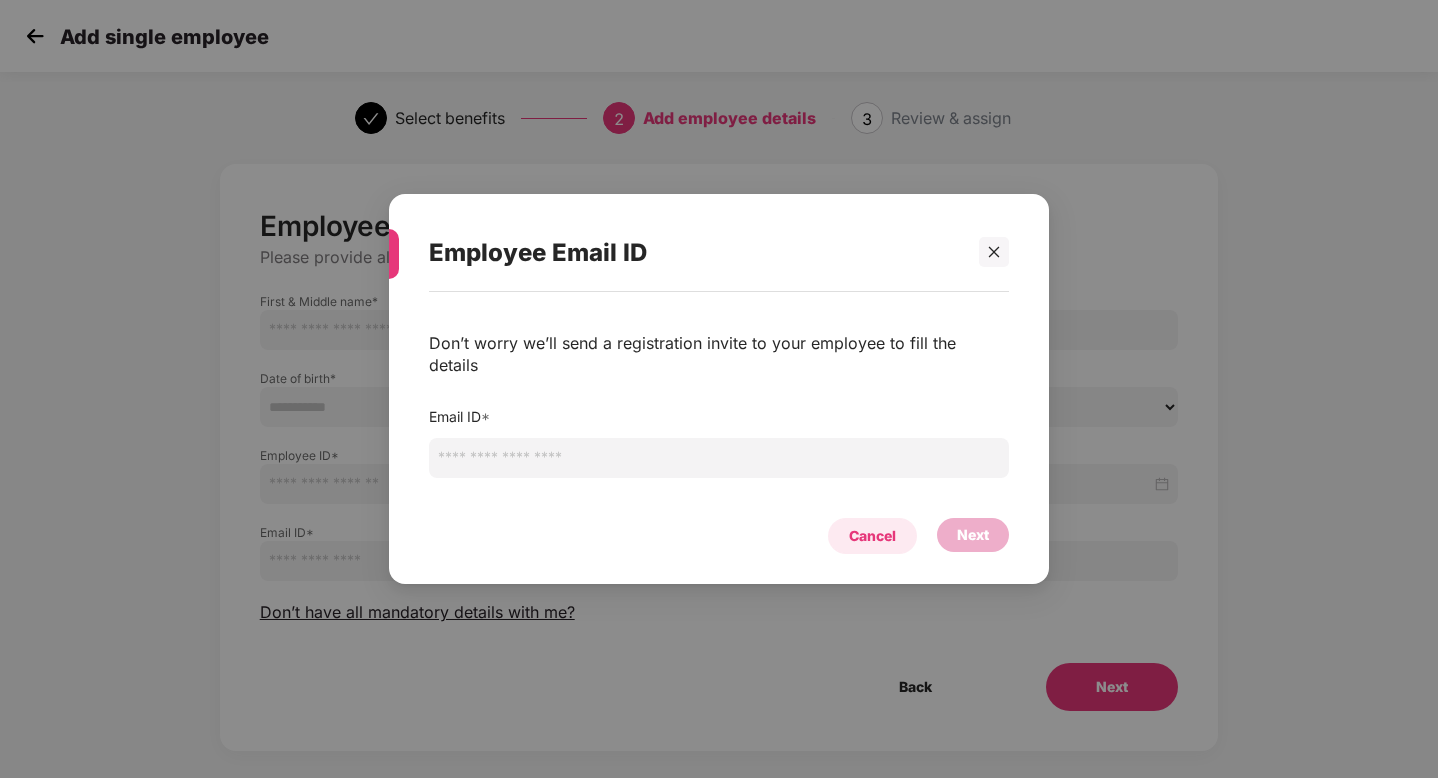 click on "Cancel" at bounding box center (872, 536) 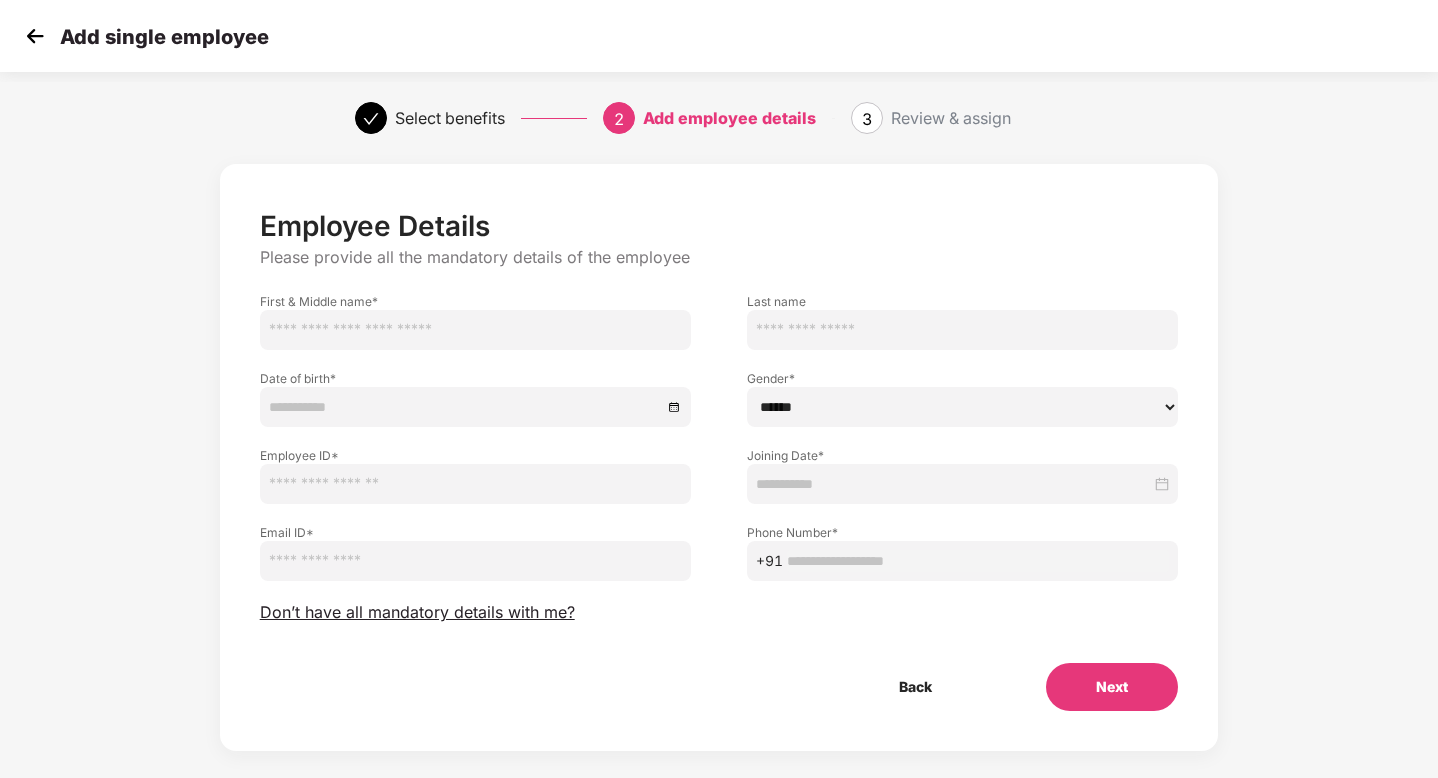 click at bounding box center (35, 36) 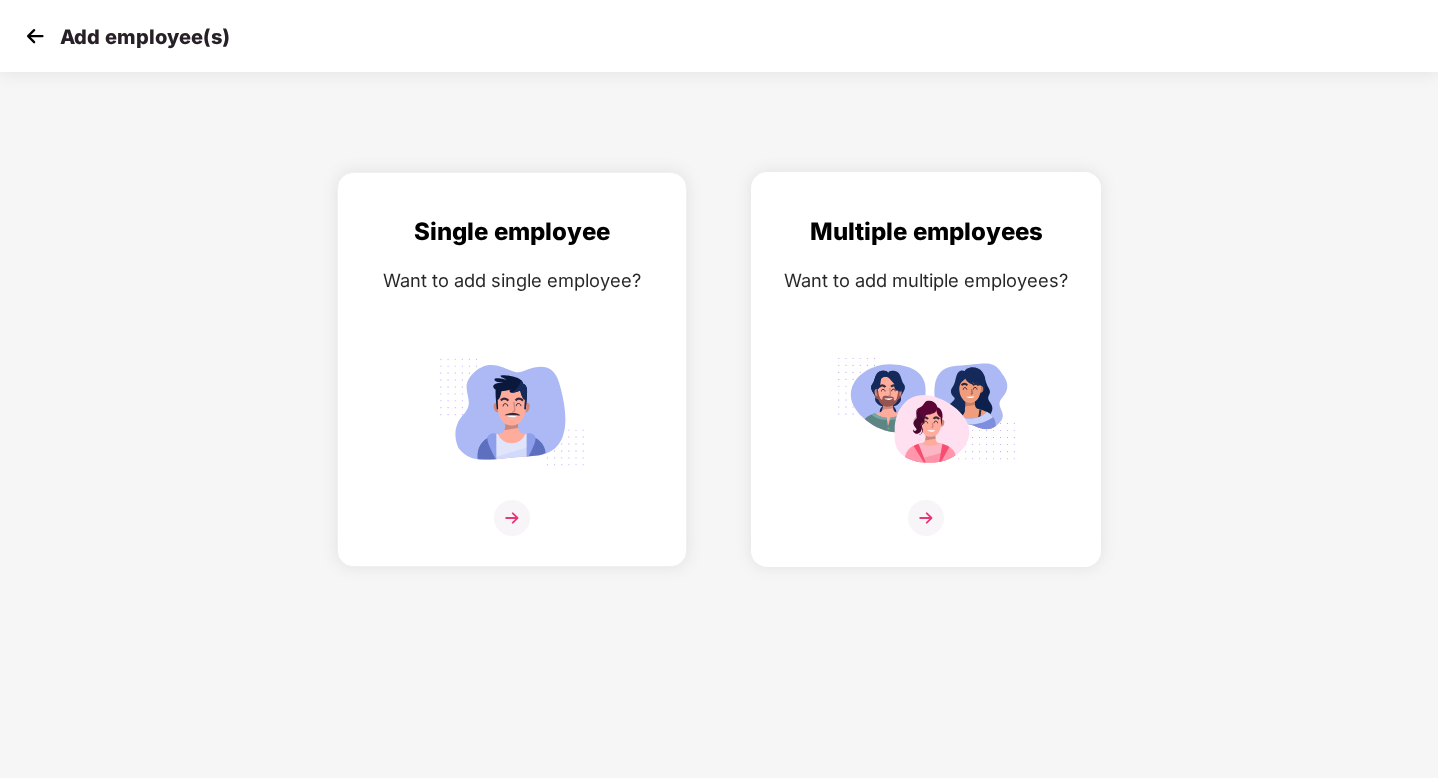 click at bounding box center [926, 518] 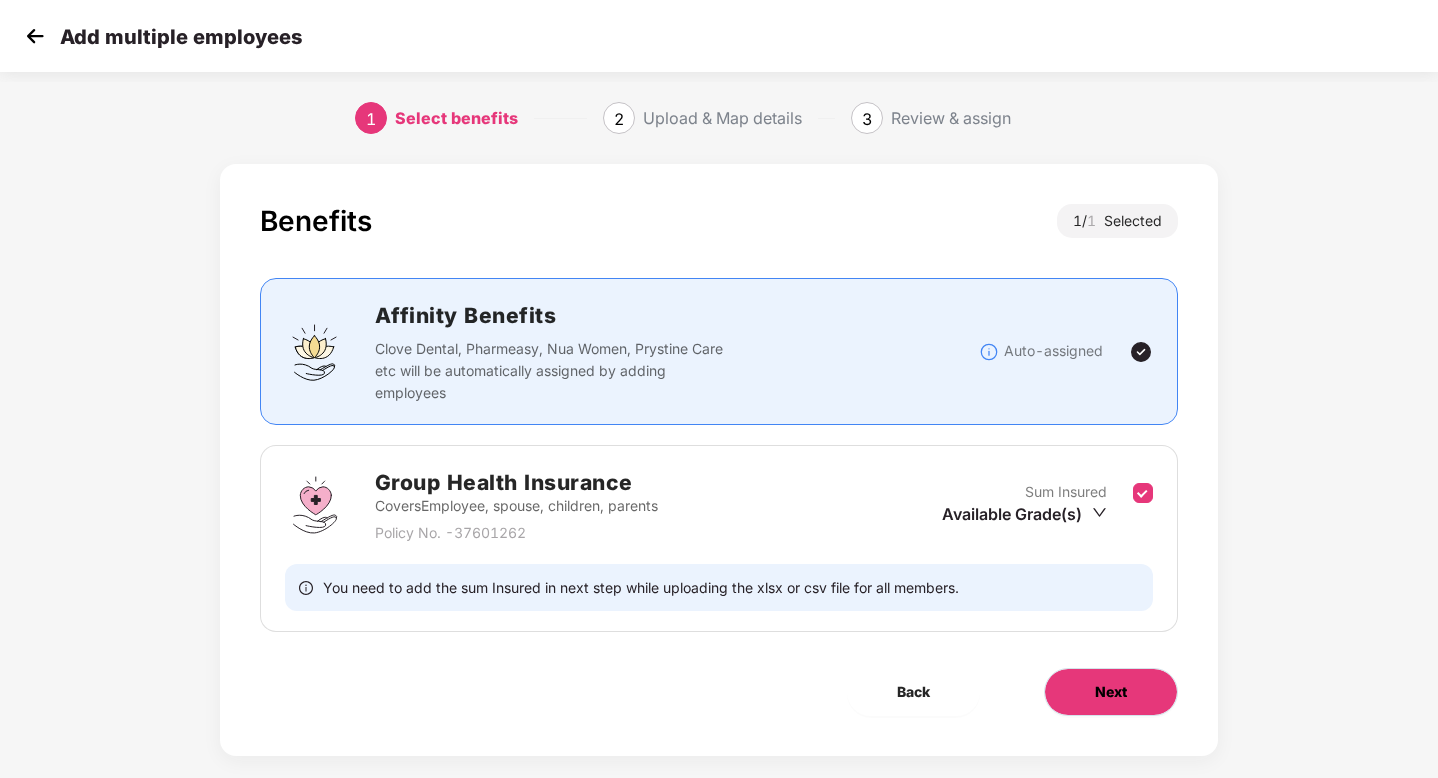 click on "Next" at bounding box center (1111, 692) 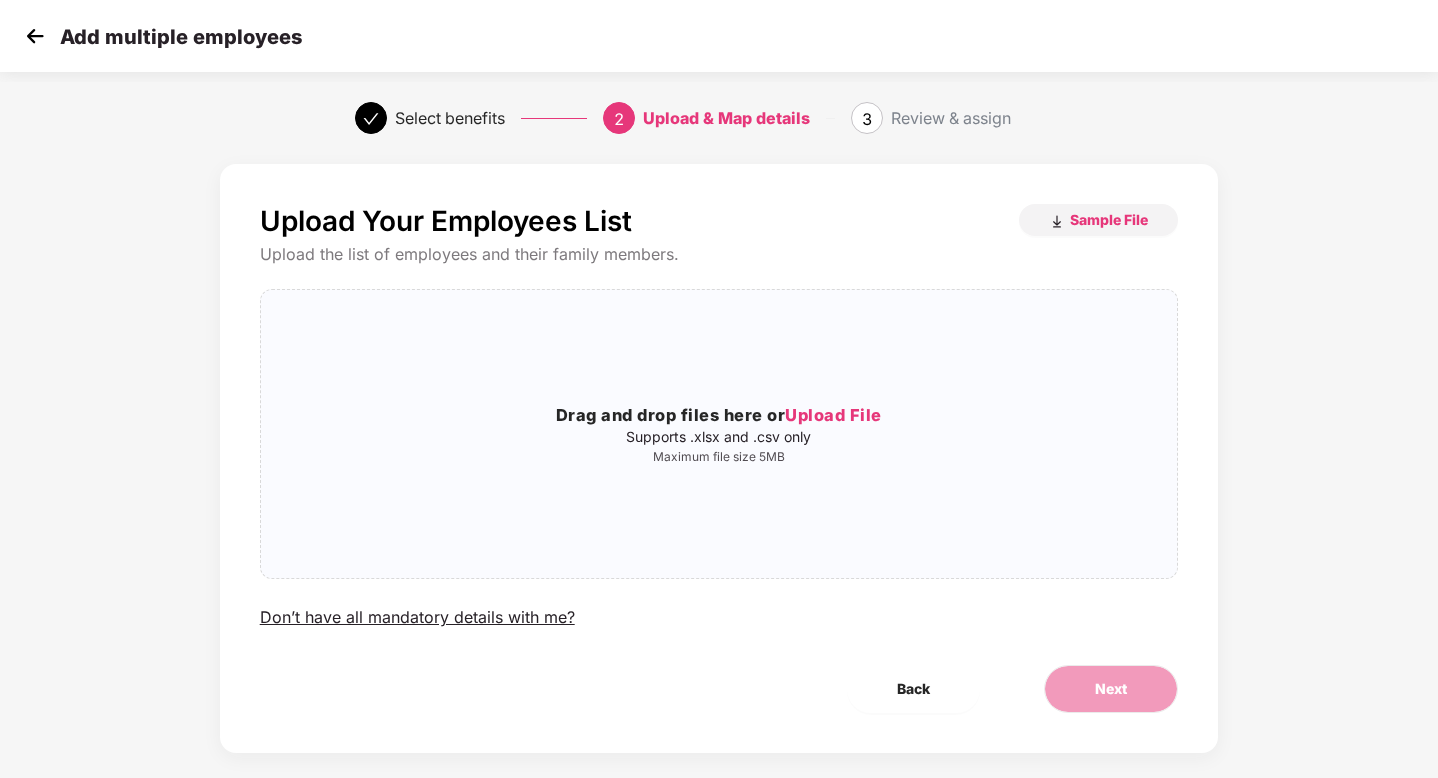 click at bounding box center (35, 36) 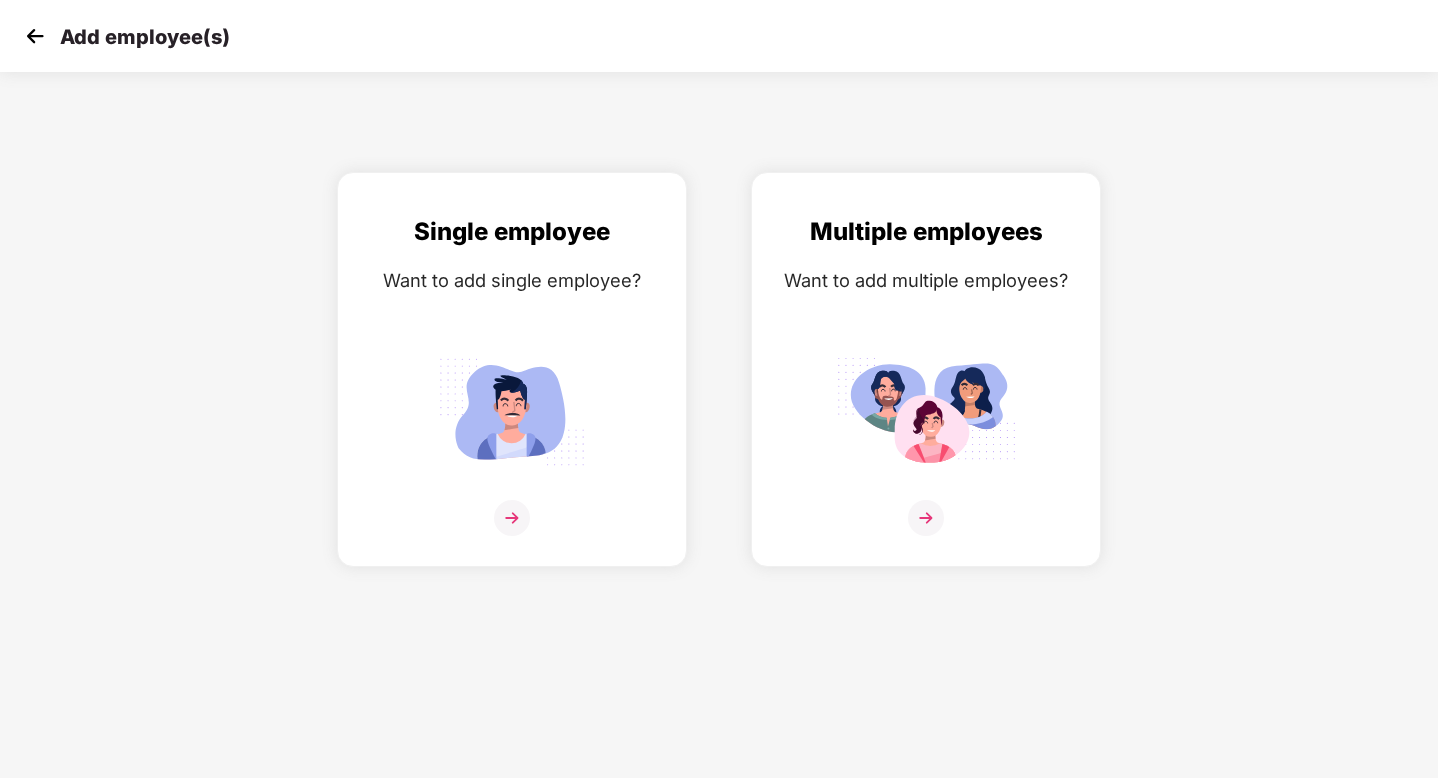 click at bounding box center (35, 36) 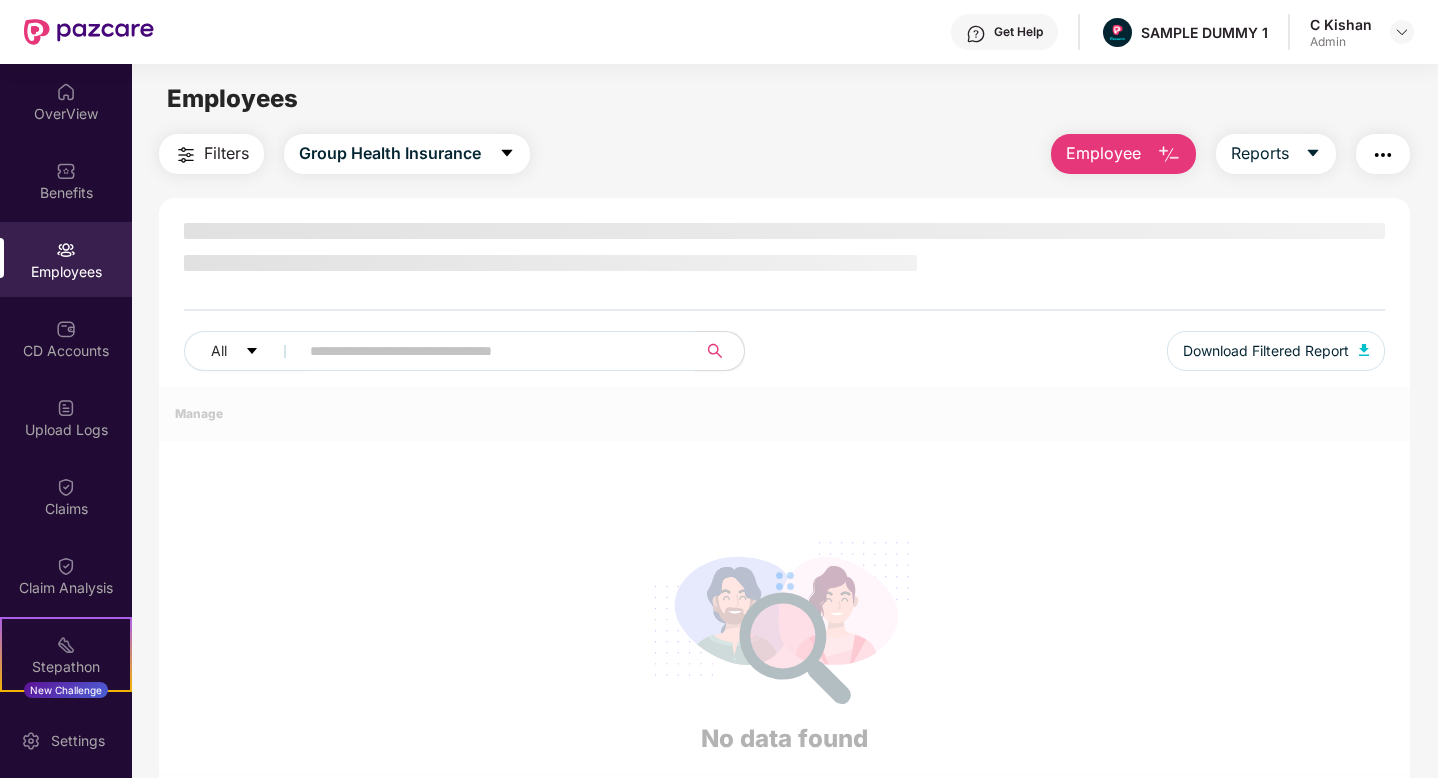 click on "Get Help" at bounding box center (1018, 32) 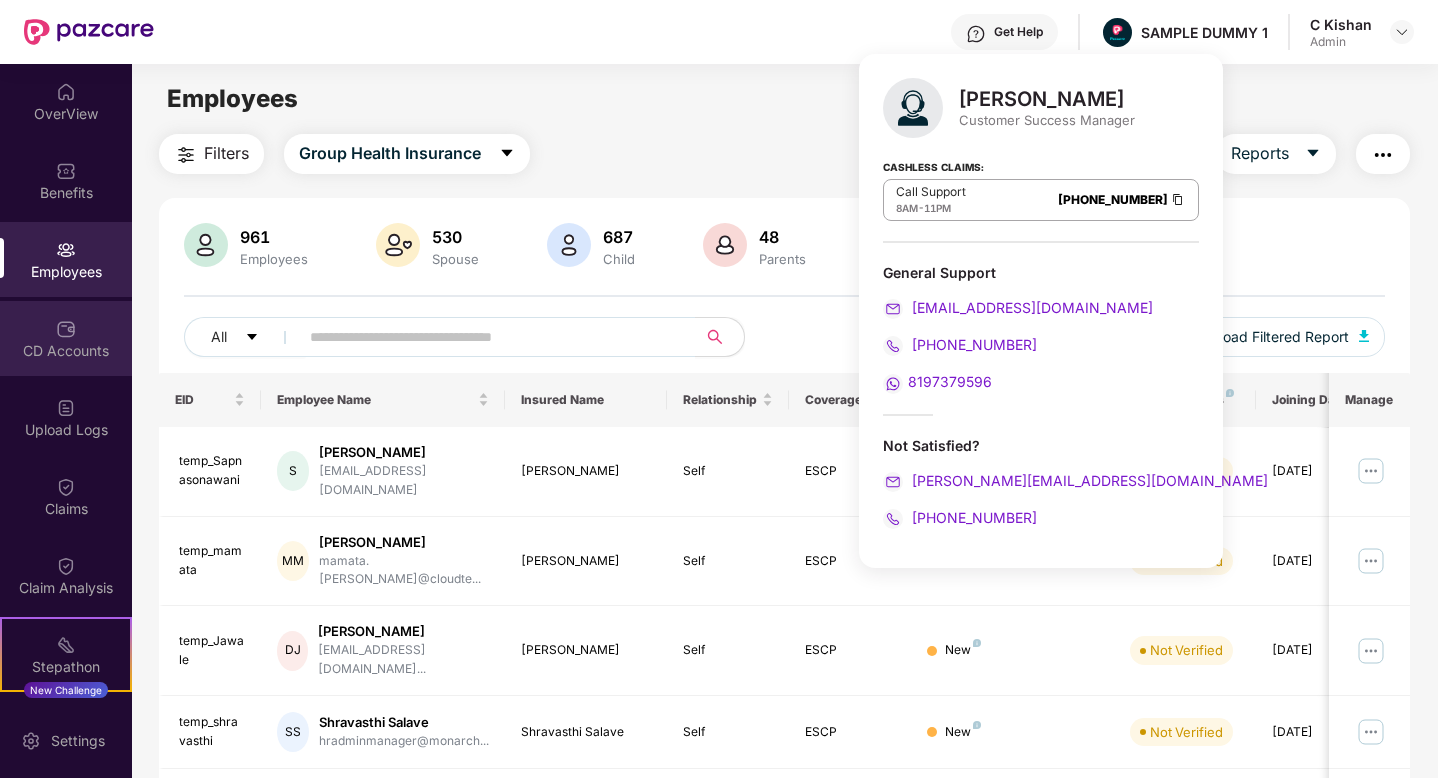 click on "CD Accounts" at bounding box center [66, 338] 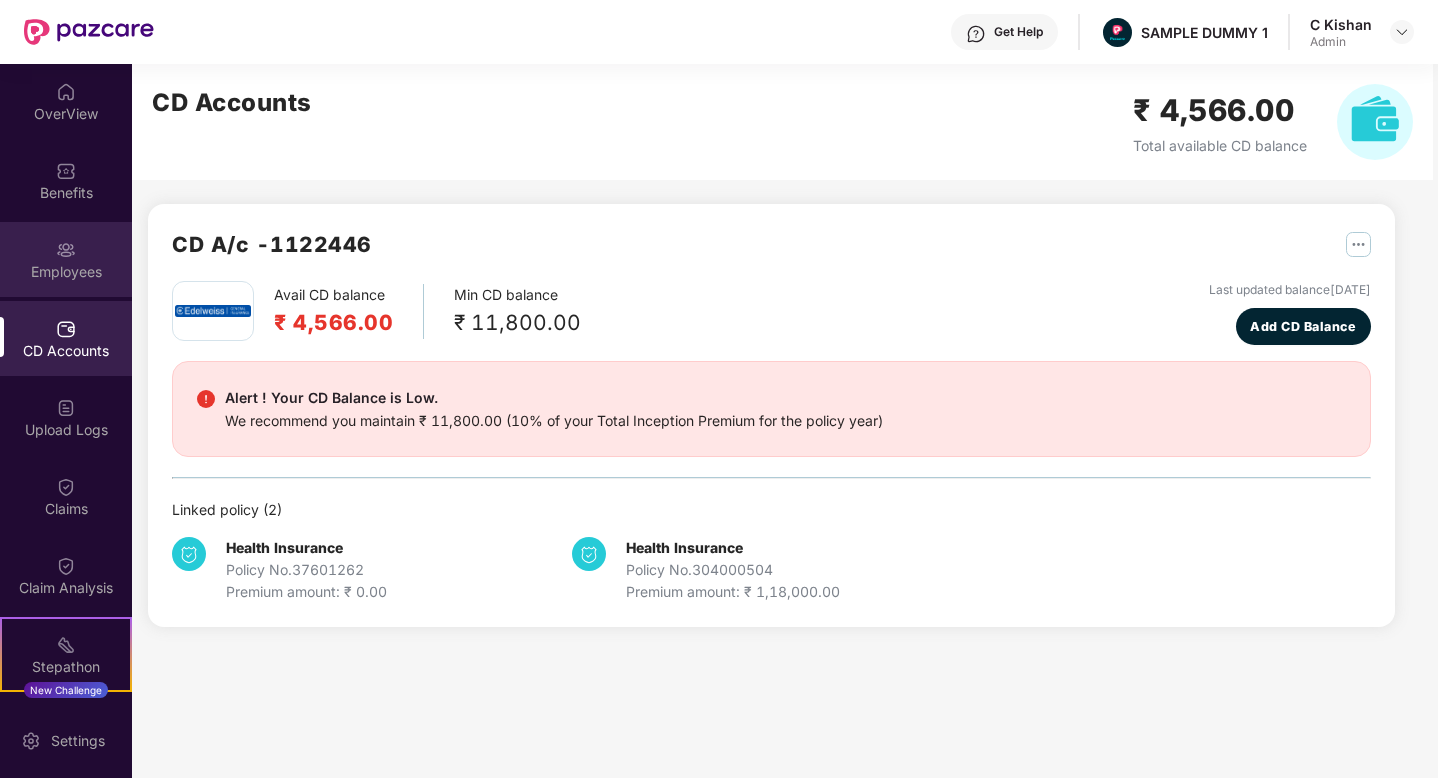 click on "Employees" at bounding box center (66, 272) 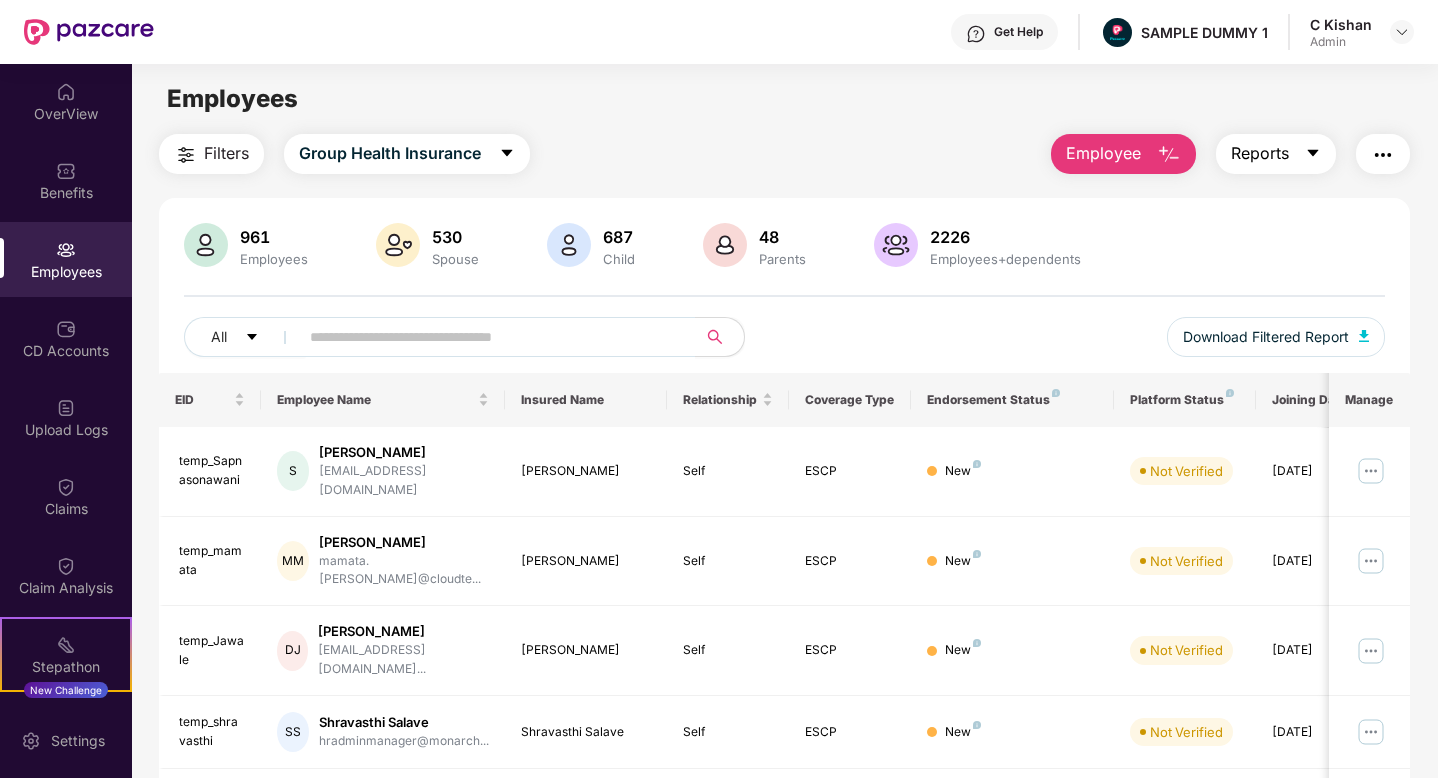 click 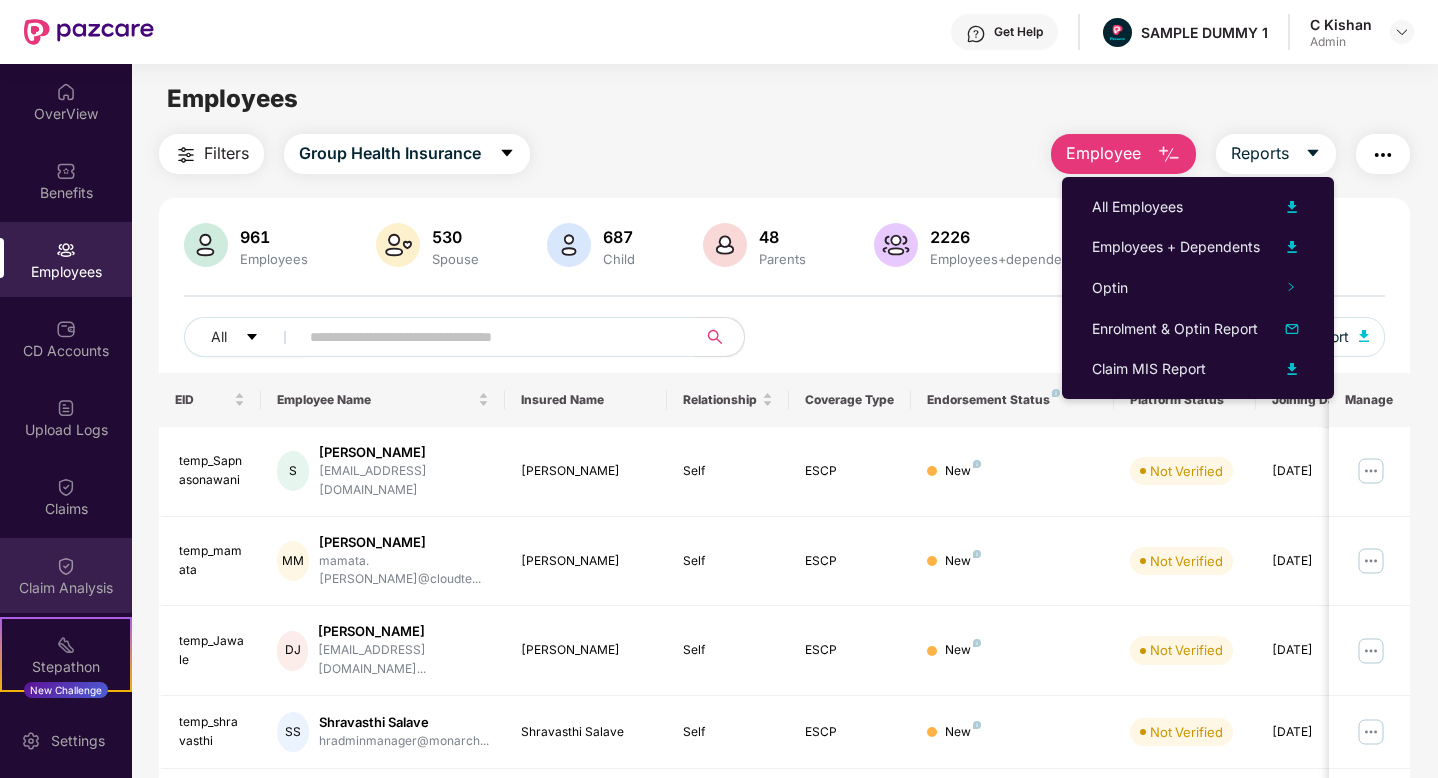 click on "Claim Analysis" at bounding box center (66, 575) 